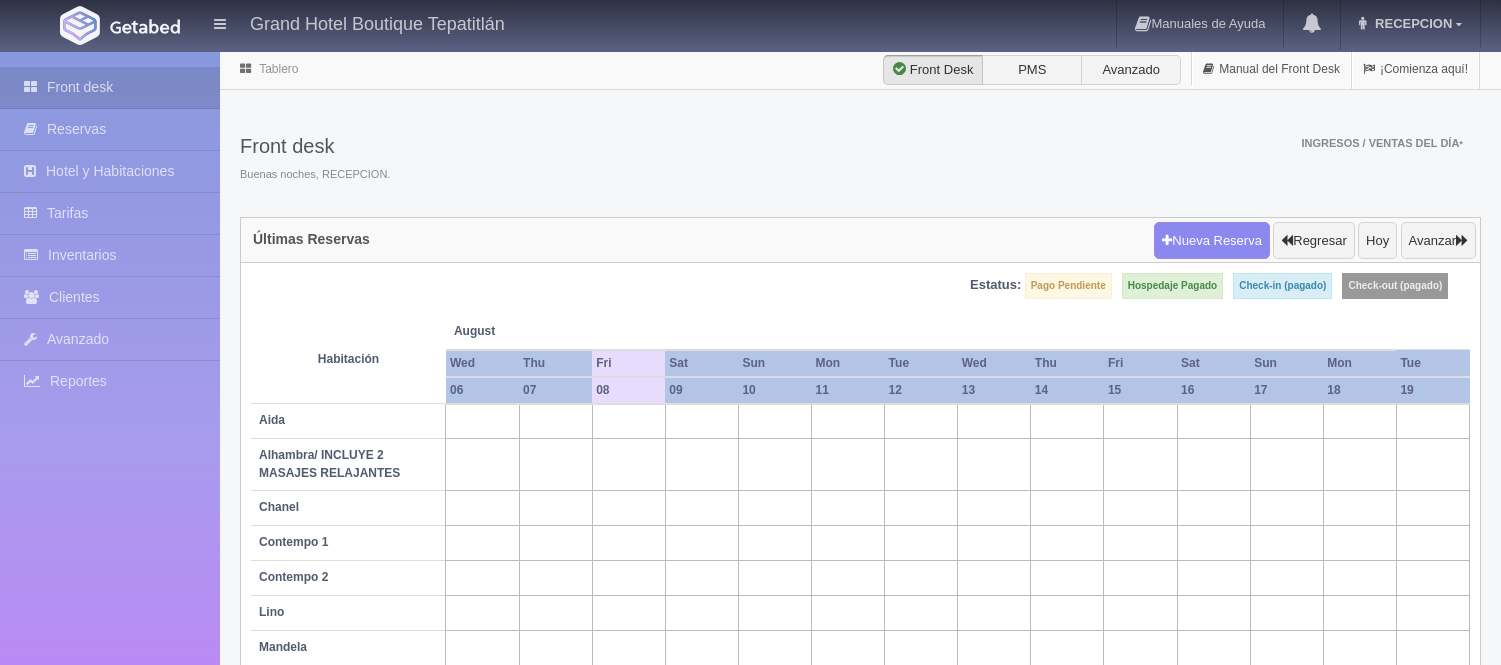 scroll, scrollTop: 0, scrollLeft: 0, axis: both 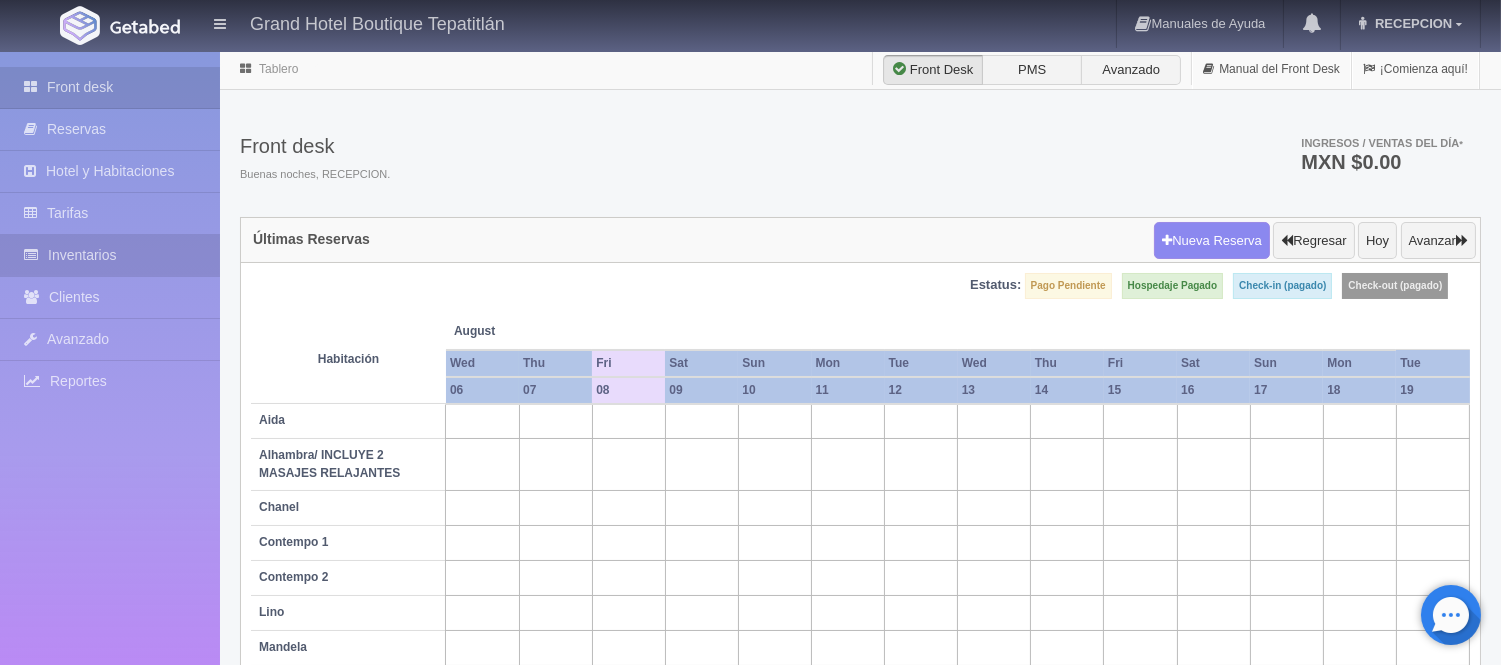 click on "Inventarios" at bounding box center (110, 255) 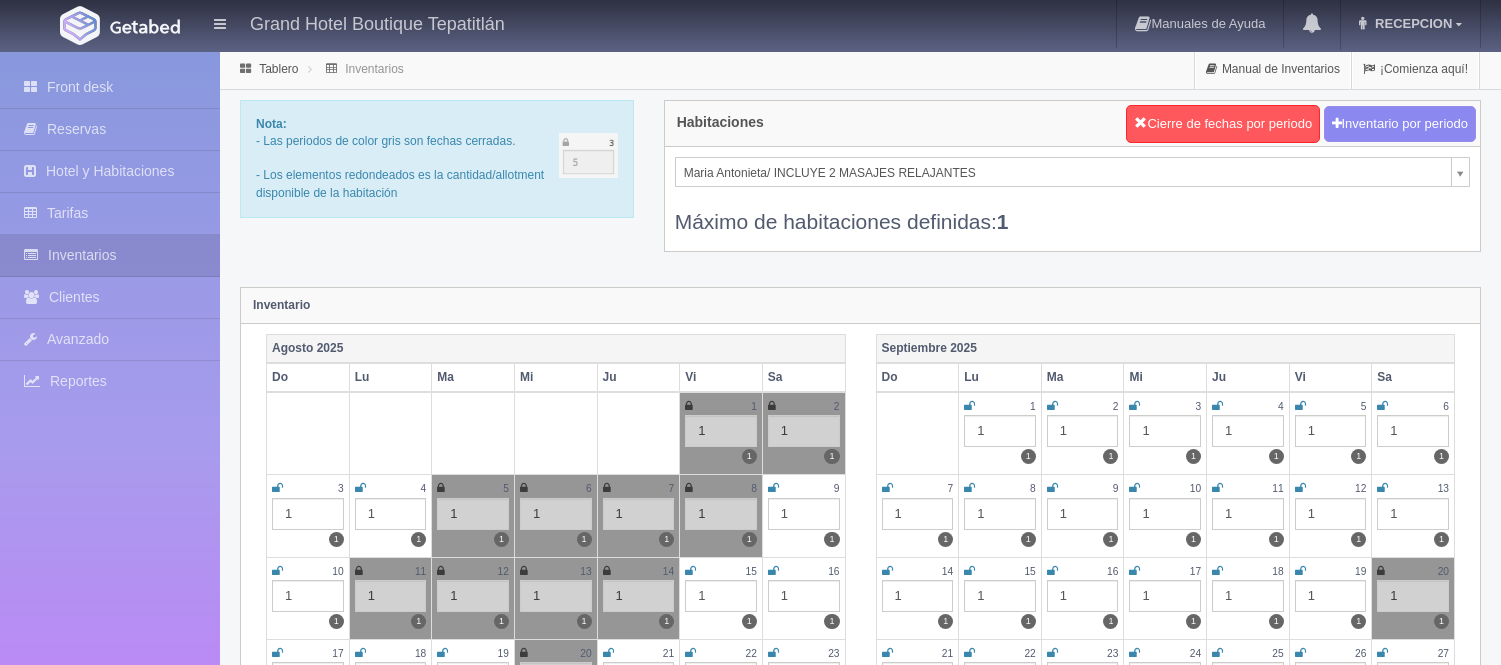 scroll, scrollTop: 0, scrollLeft: 0, axis: both 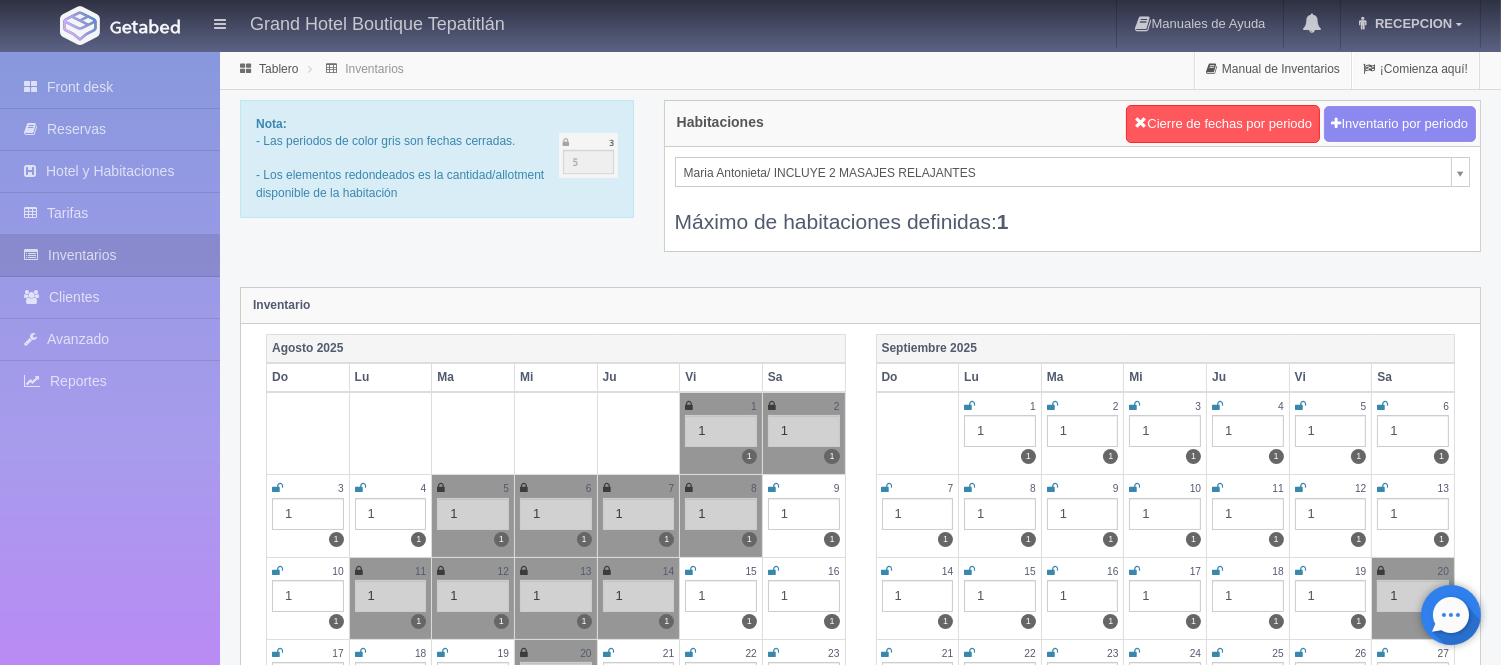 click on "Grand Hotel Boutique Tepatitlán
Manuales de Ayuda
Actualizaciones recientes
RECEPCION
Mi Perfil
Salir / Log Out
Procesando...
Front desk
Reservas
Hotel y Habitaciones
Tarifas
Inventarios
Clientes
Avanzado
Configuración métodos de pago
Reportes" at bounding box center [750, 1772] 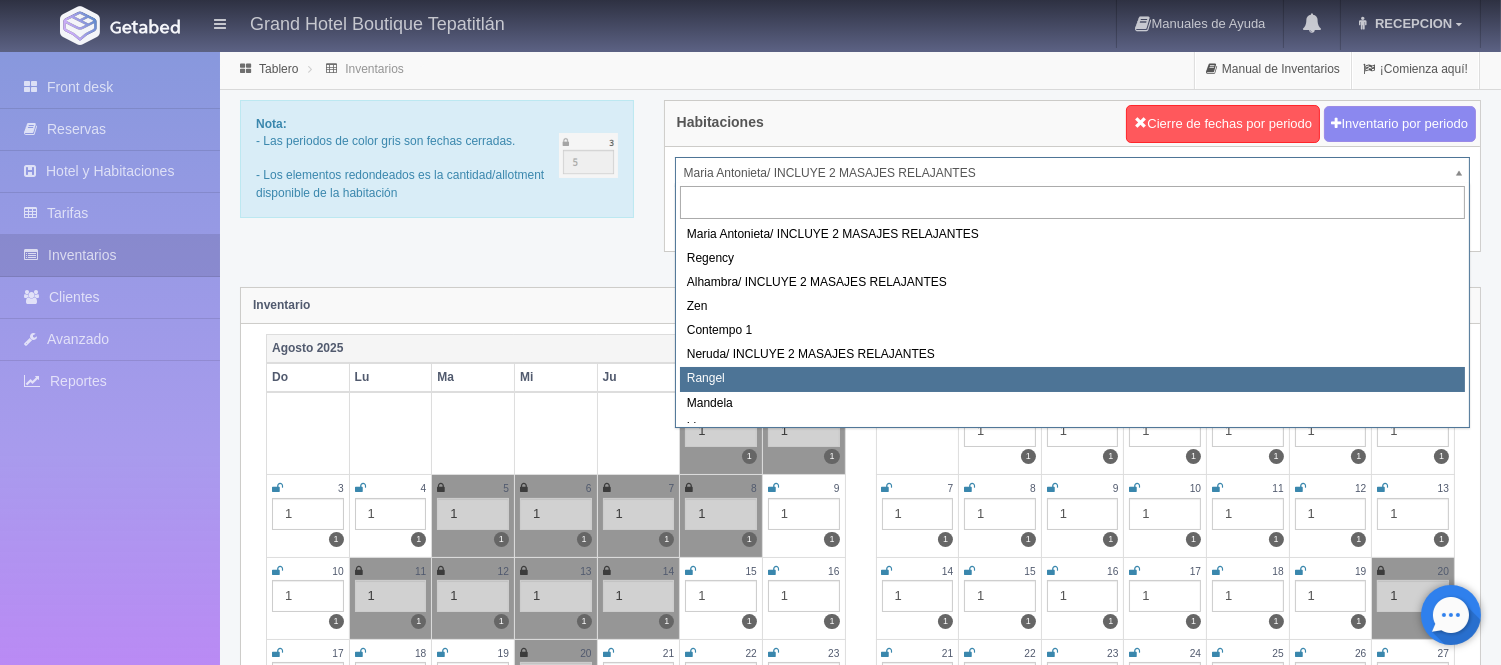 select on "723" 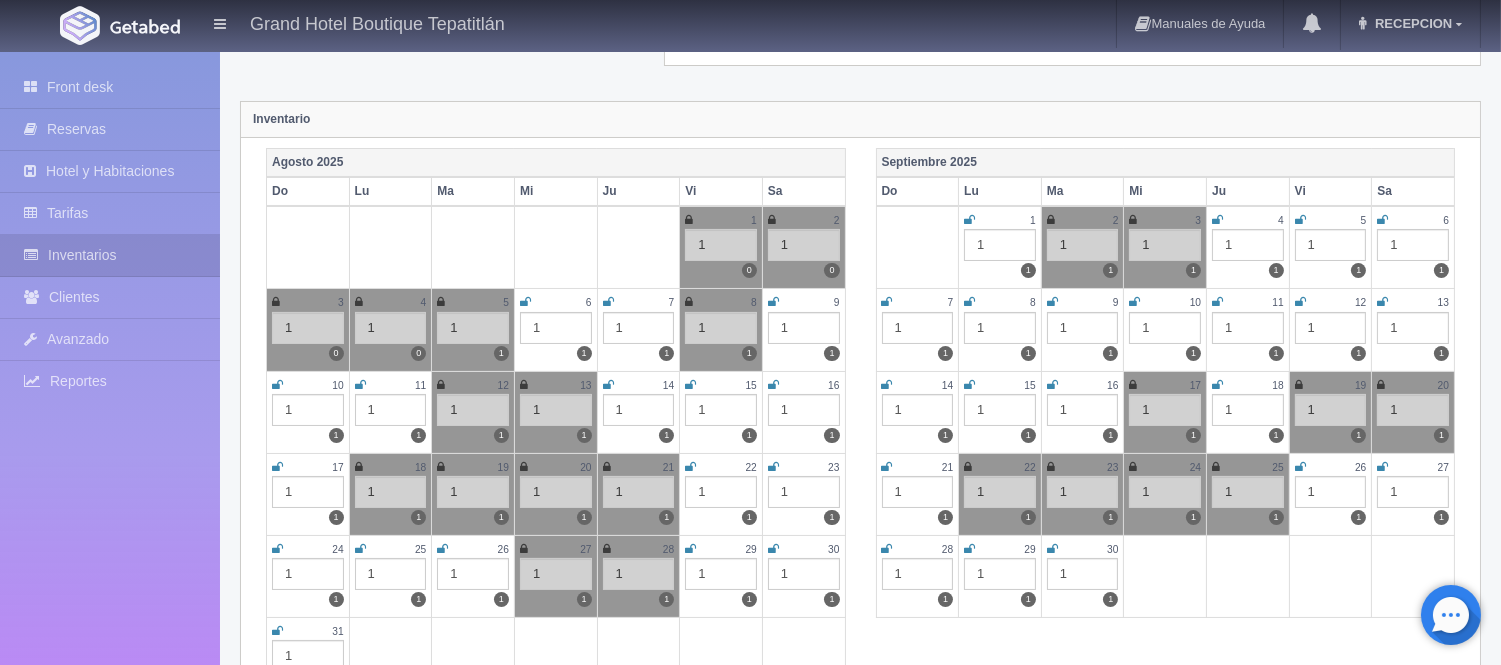 scroll, scrollTop: 222, scrollLeft: 0, axis: vertical 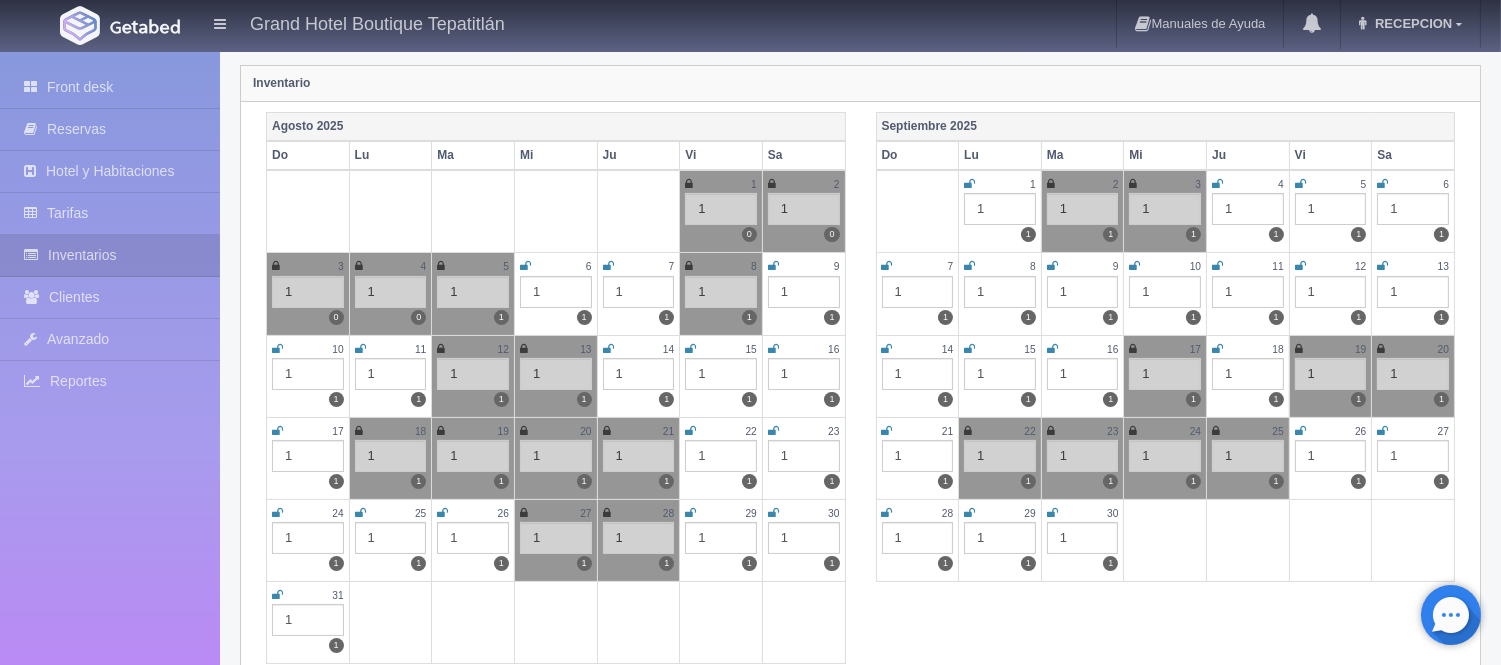 click at bounding box center [1217, 184] 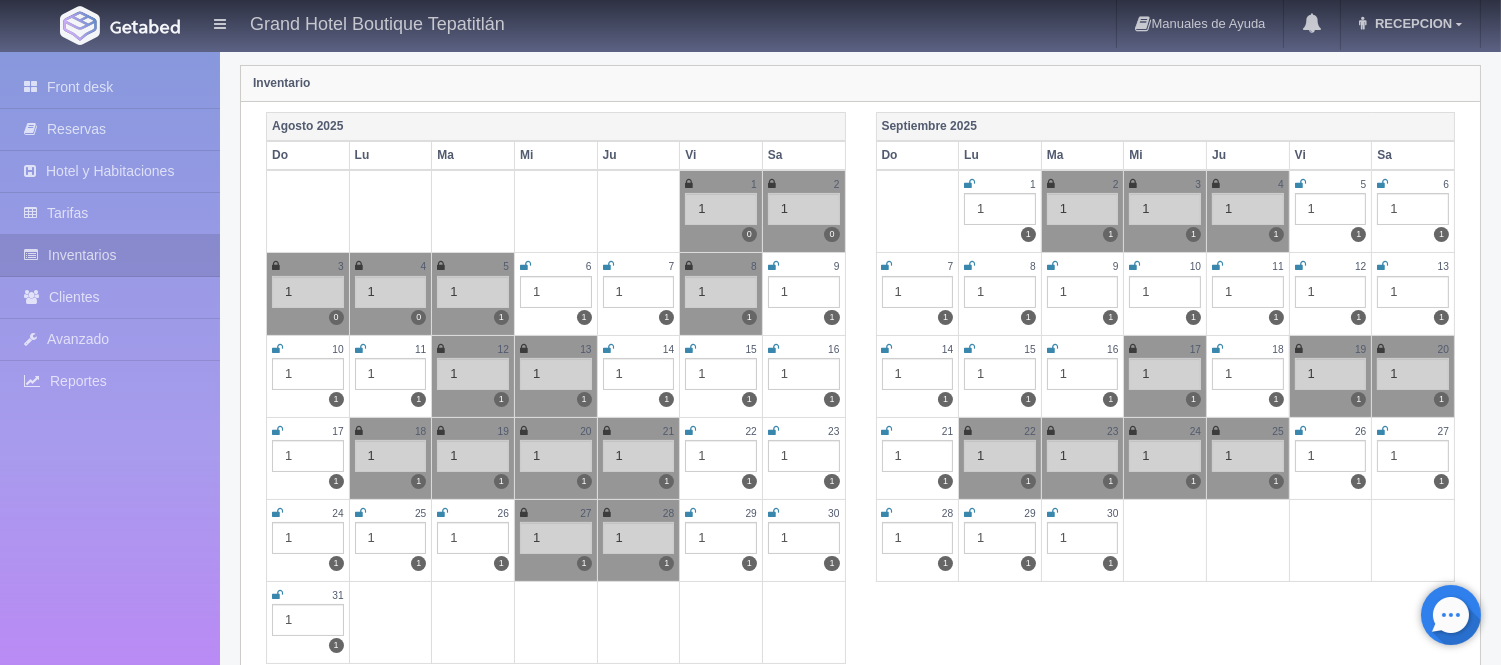 click at bounding box center (1300, 184) 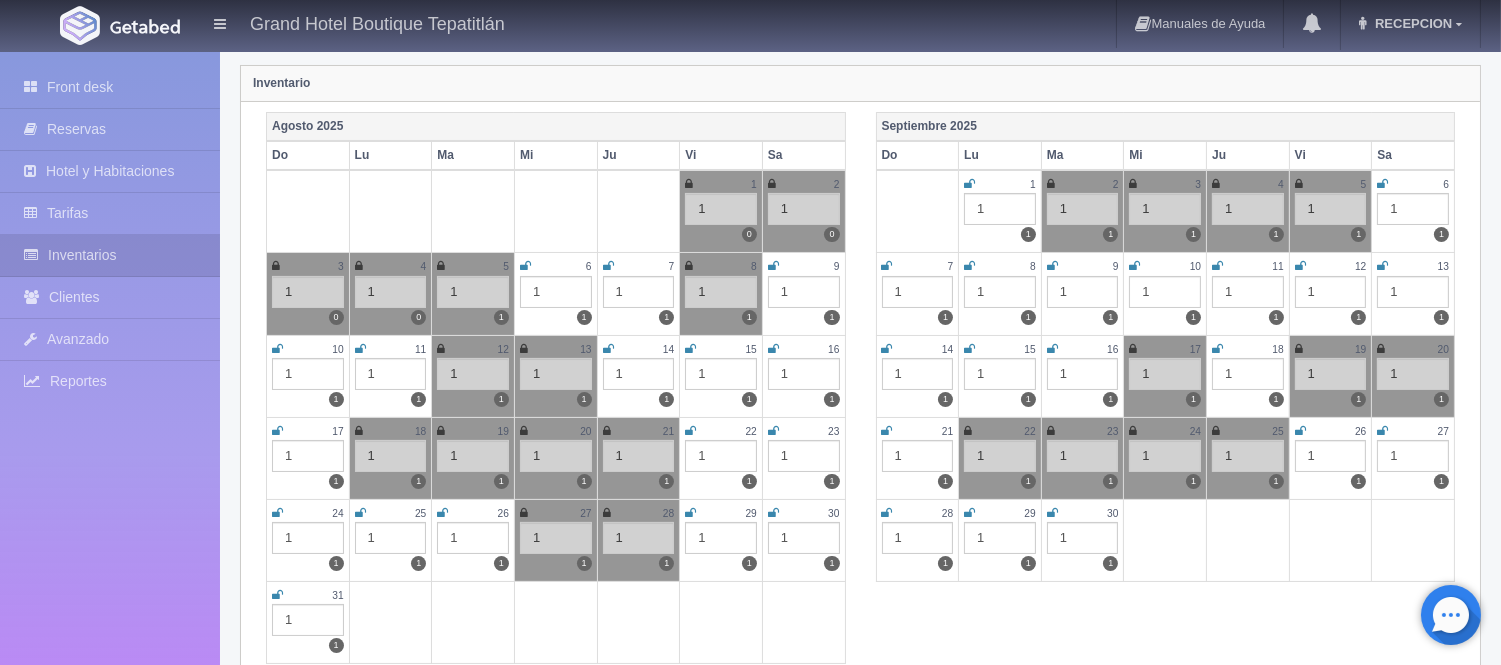 scroll, scrollTop: 0, scrollLeft: 0, axis: both 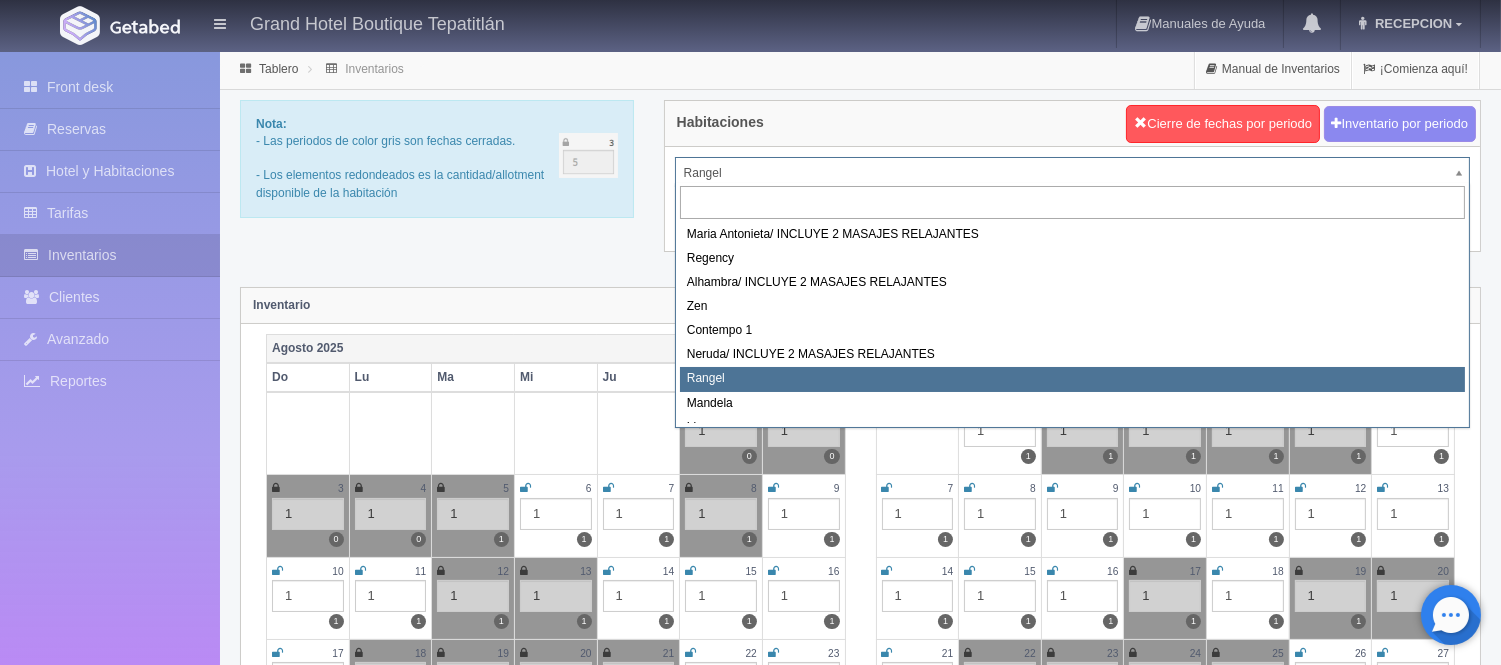 click on "Grand Hotel Boutique Tepatitlán
Manuales de Ayuda
Actualizaciones recientes
RECEPCION
Mi Perfil
Salir / Log Out
Procesando...
Front desk
Reservas
Hotel y Habitaciones
Tarifas
Inventarios
Clientes
Avanzado
Configuración métodos de pago
Reportes" at bounding box center (750, 1772) 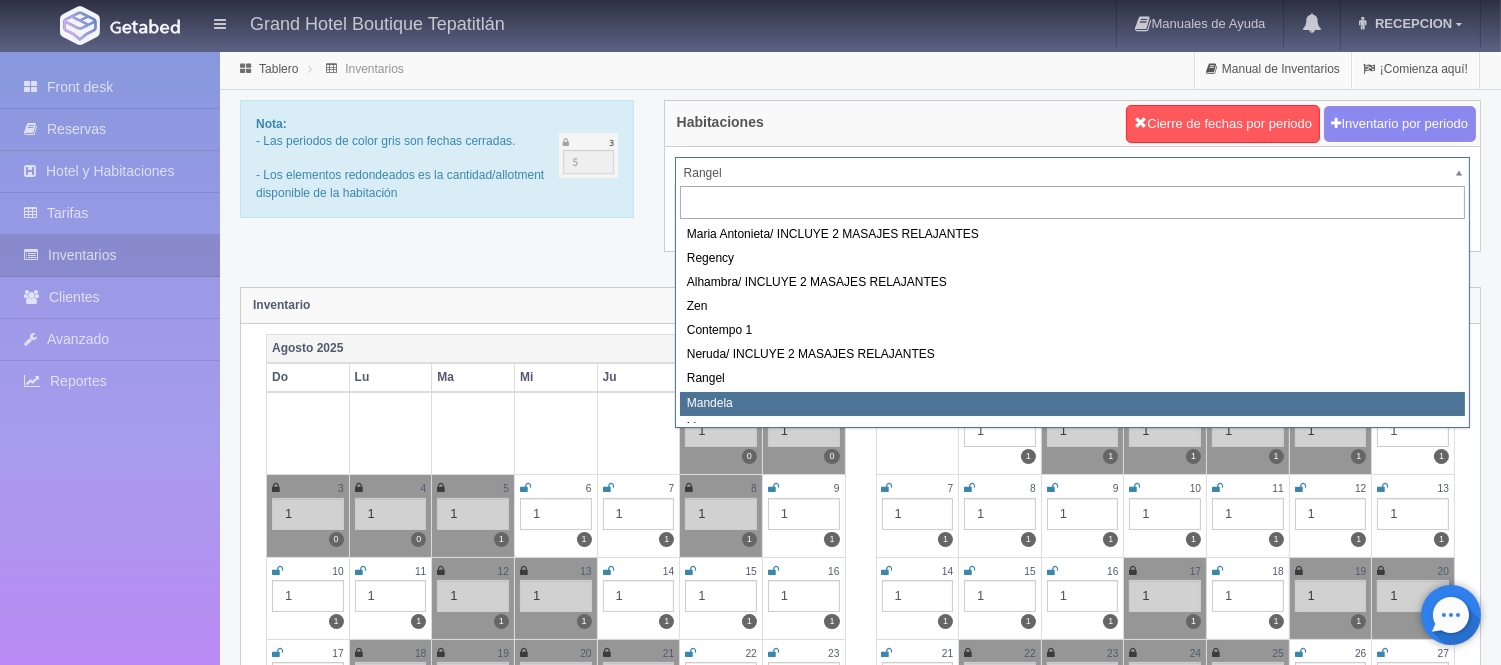 select on "724" 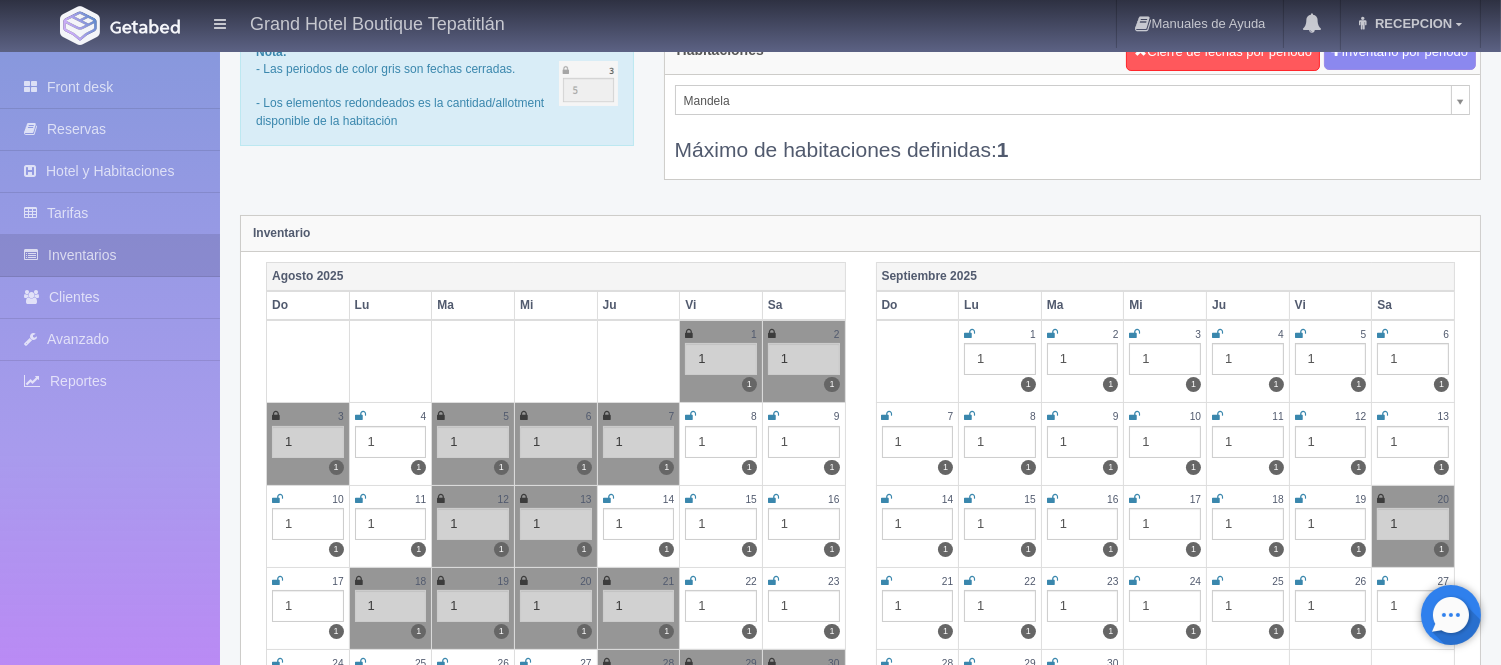 scroll, scrollTop: 111, scrollLeft: 0, axis: vertical 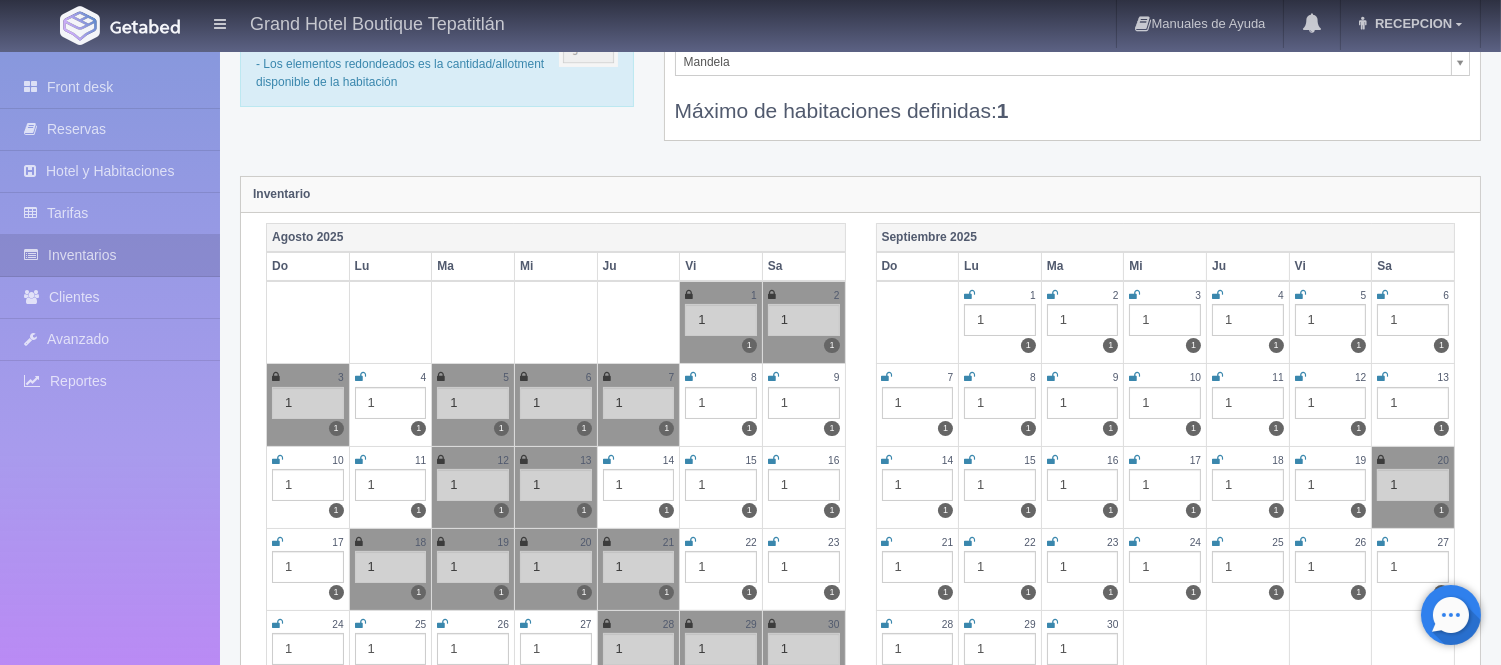 click on "[PHONE]" at bounding box center [1248, 322] 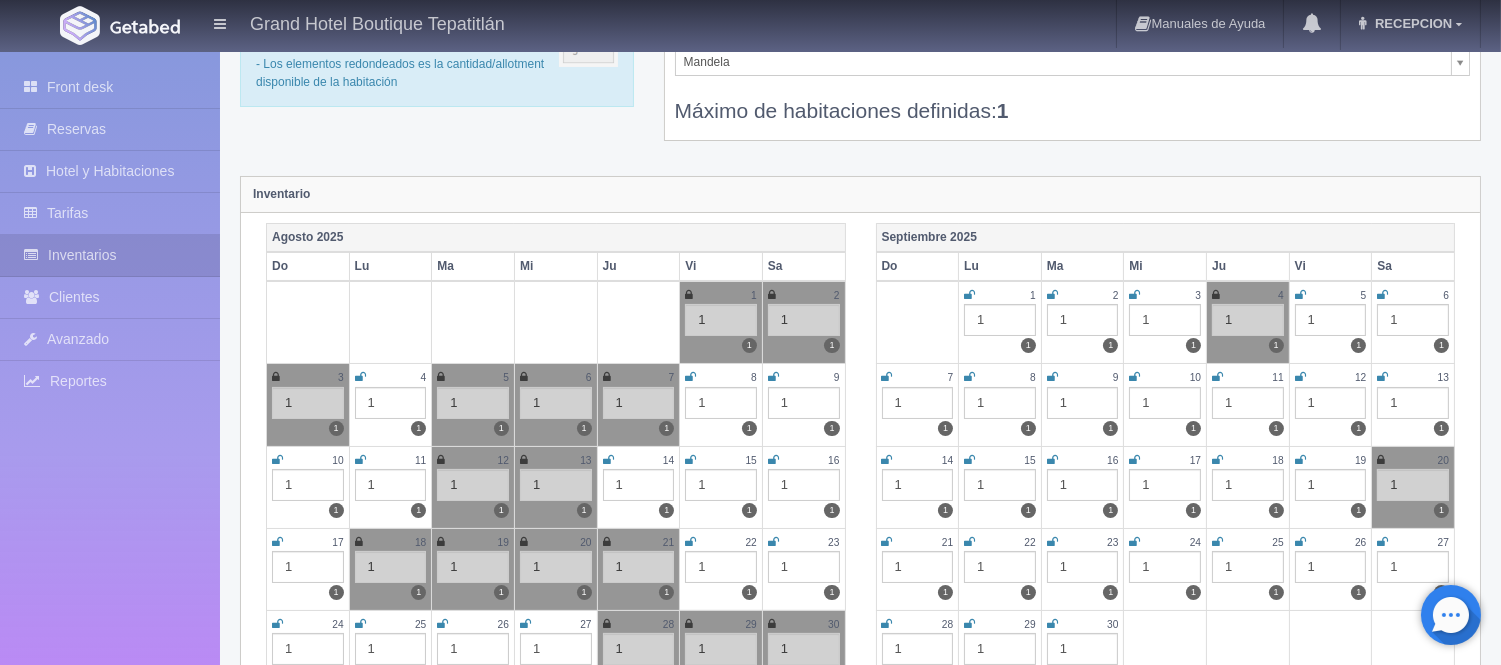 click at bounding box center [1300, 295] 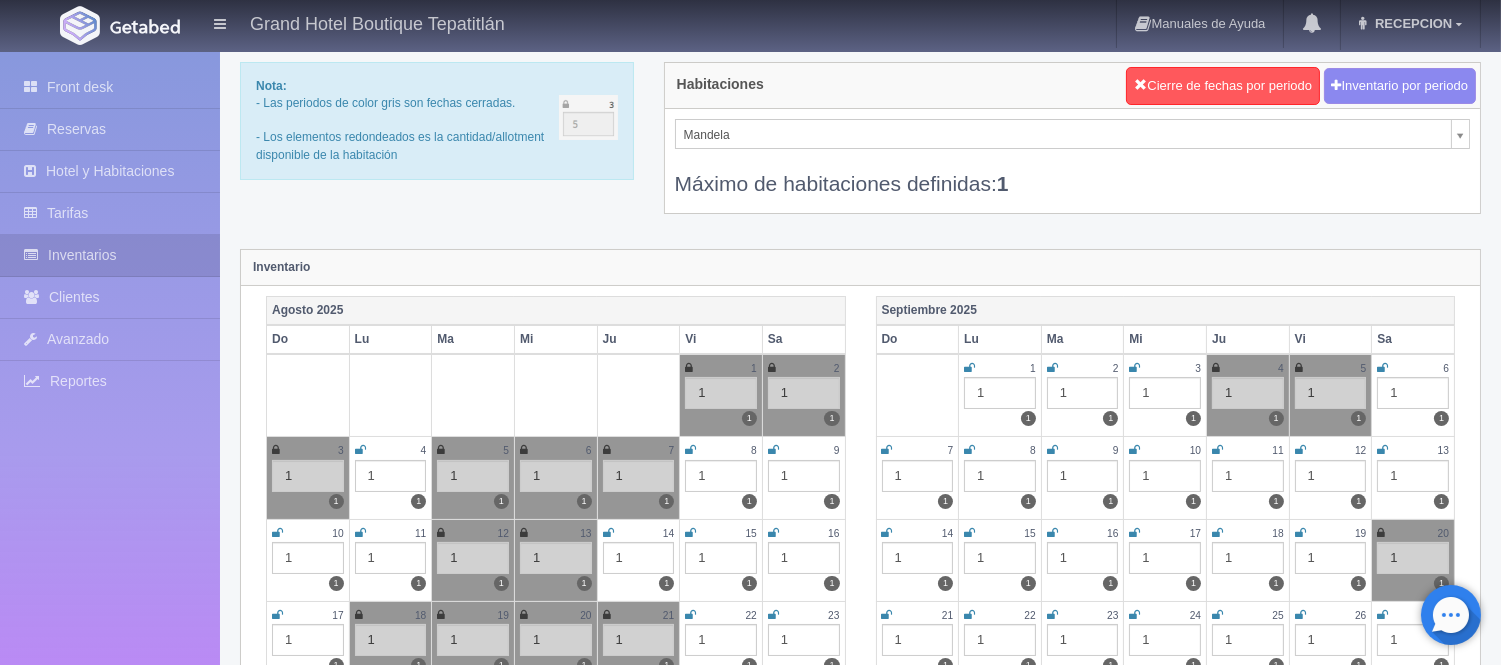 scroll, scrollTop: 0, scrollLeft: 0, axis: both 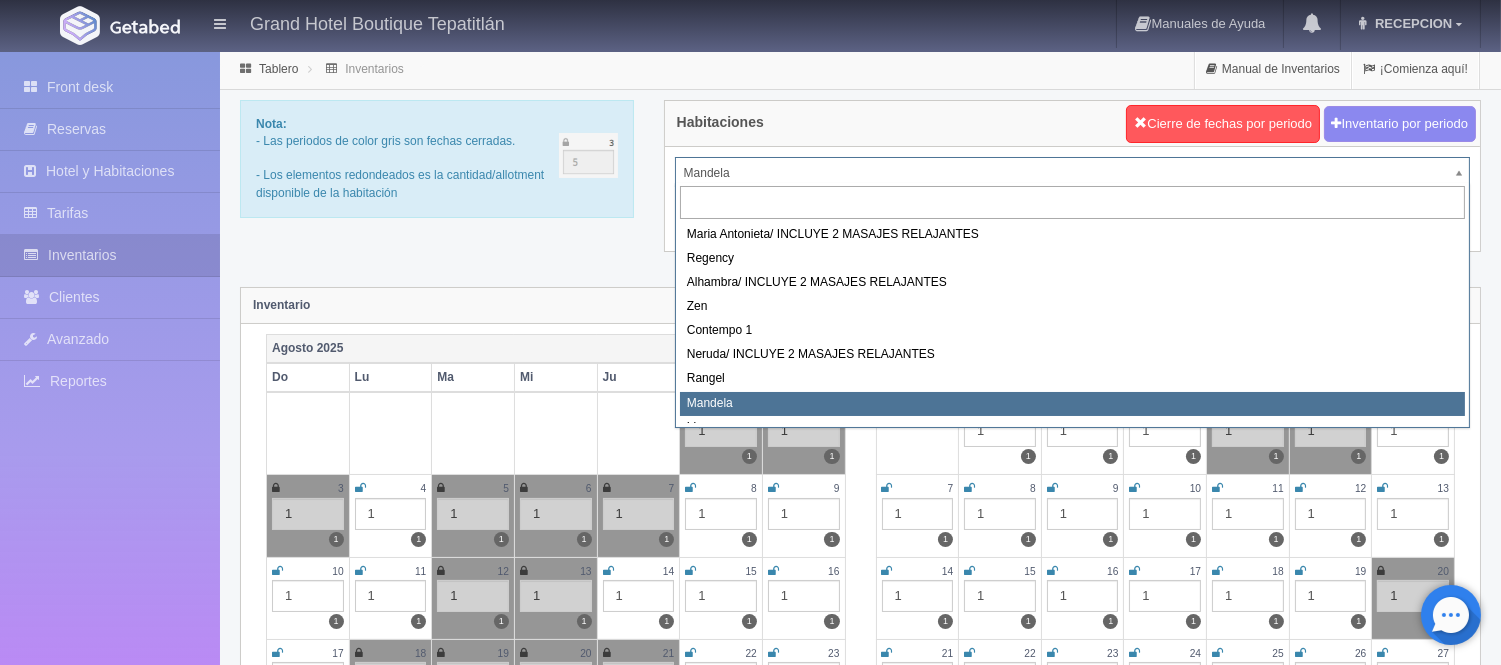 click on "Grand Hotel Boutique Tepatitlán
Manuales de Ayuda
Actualizaciones recientes
RECEPCION
Mi Perfil
Salir / Log Out
Procesando...
Front desk
Reservas
Hotel y Habitaciones
Tarifas
Inventarios
Clientes
Avanzado
Configuración métodos de pago
Reportes" at bounding box center (750, 1772) 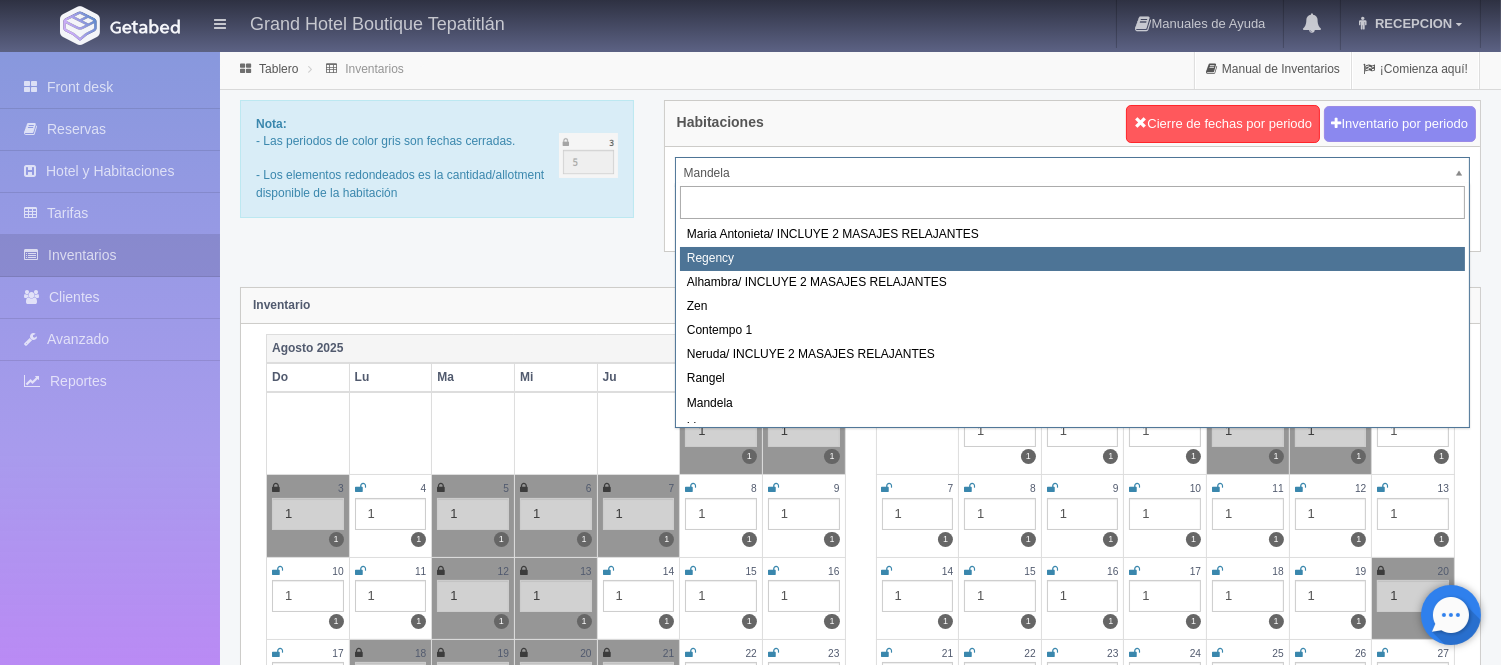 select on "718" 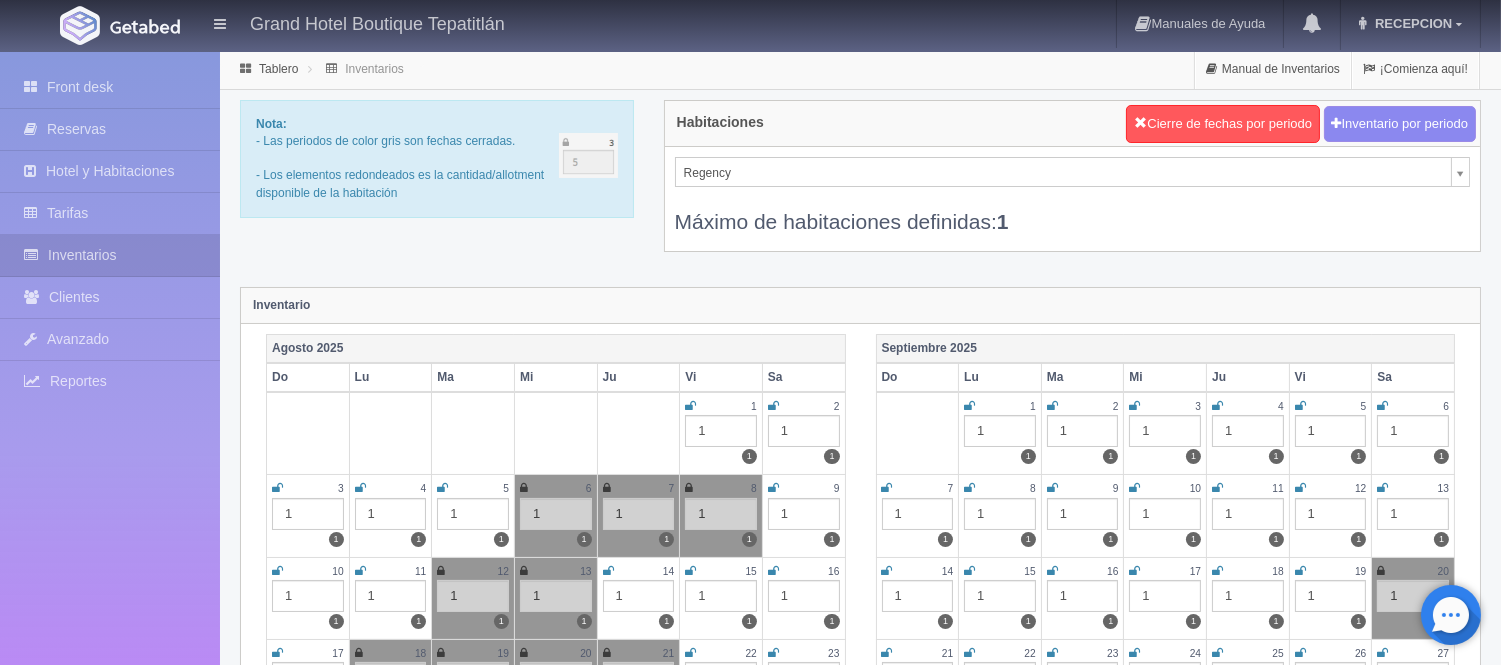 scroll, scrollTop: 111, scrollLeft: 0, axis: vertical 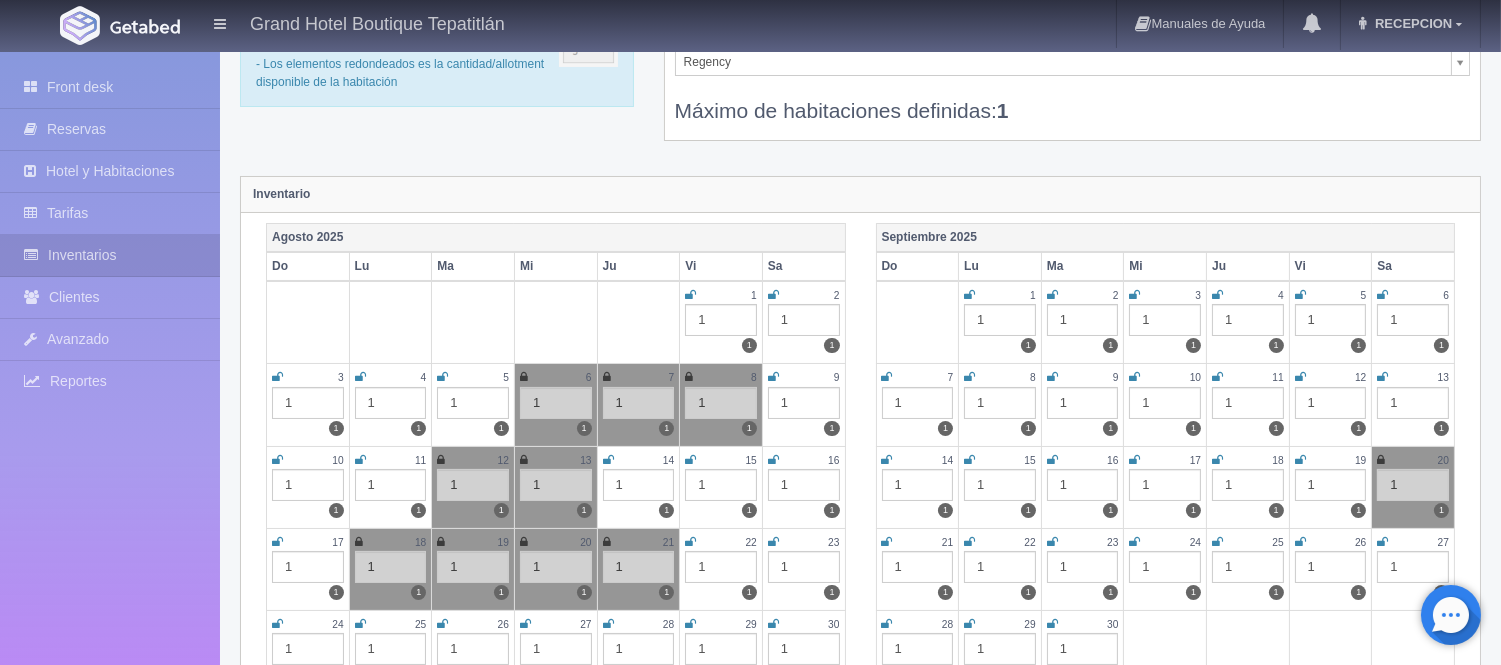 click at bounding box center [1217, 295] 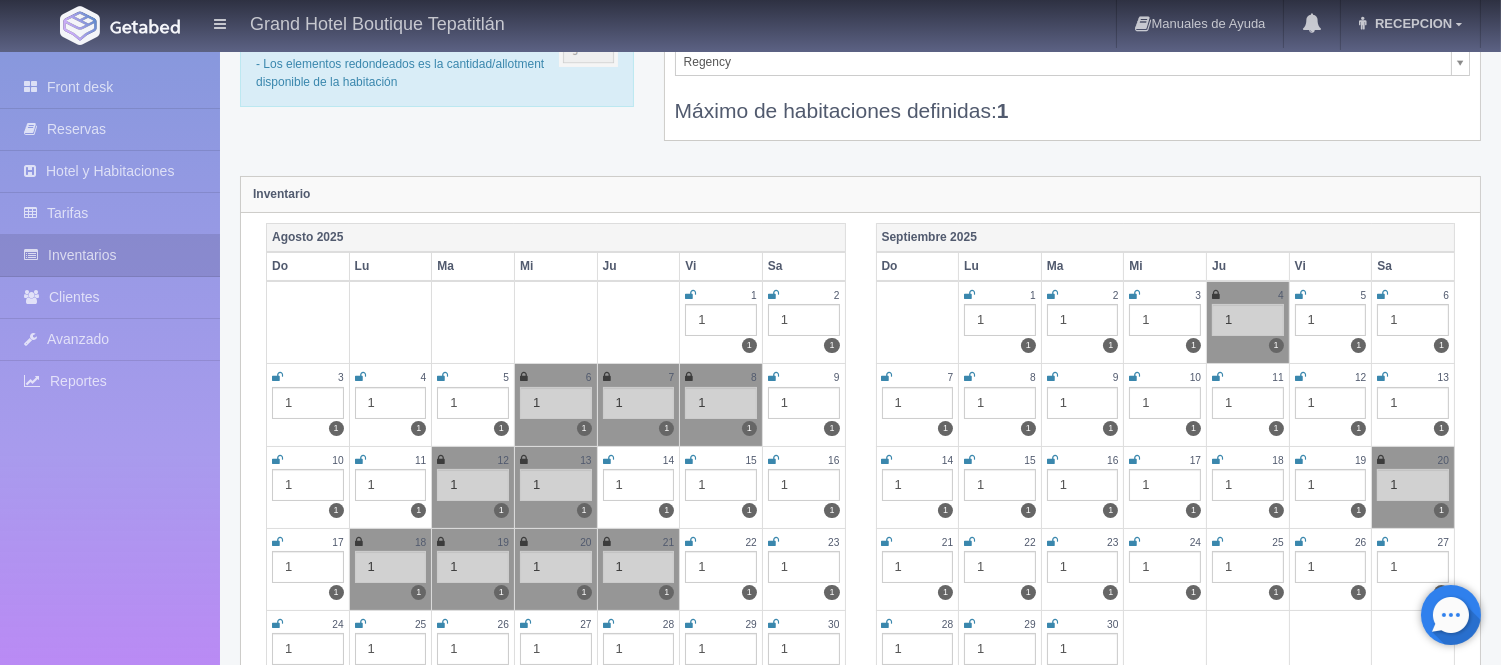 click at bounding box center [1300, 295] 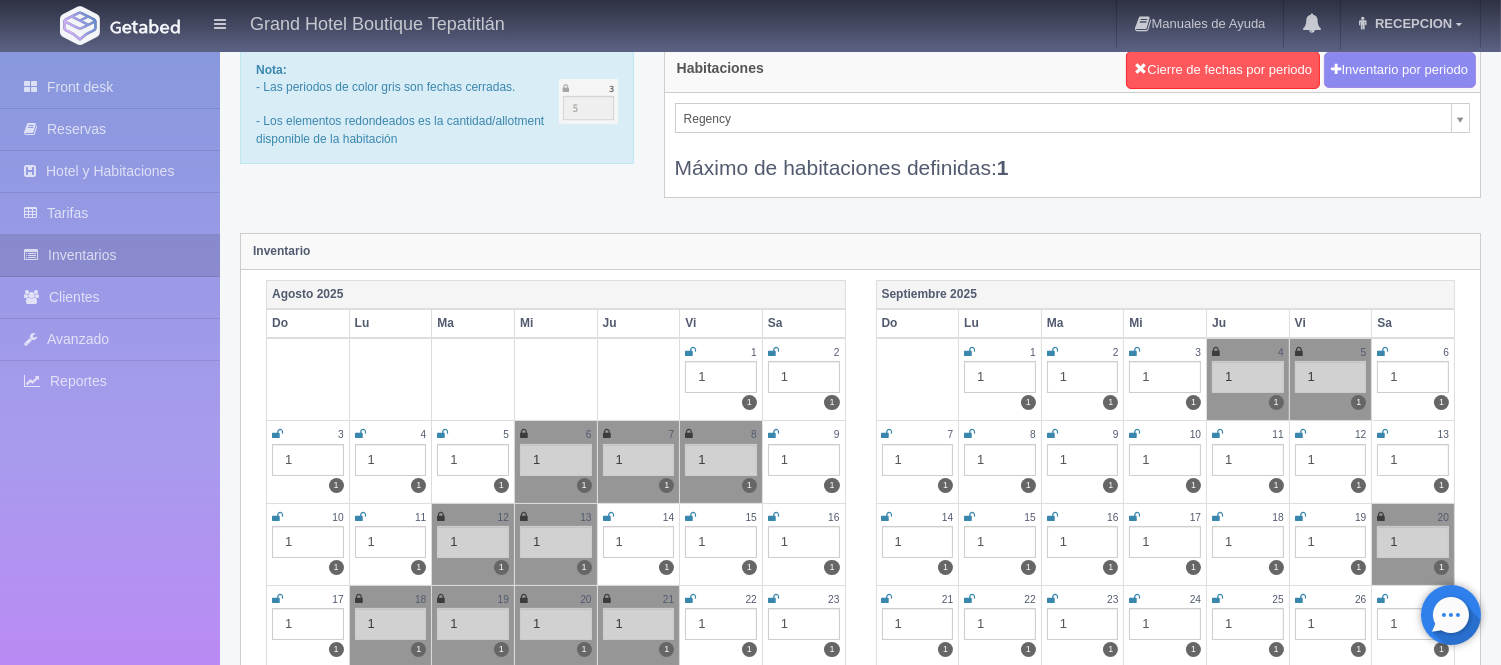 scroll, scrollTop: 0, scrollLeft: 0, axis: both 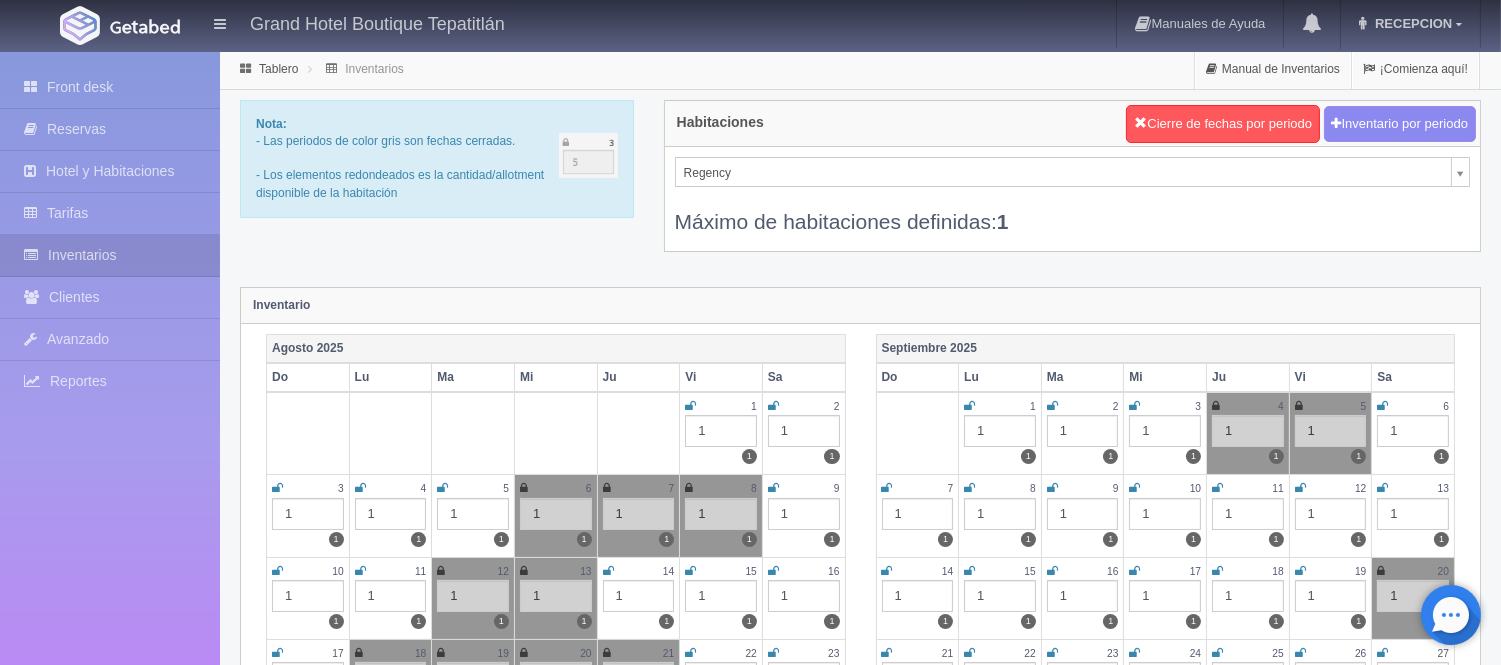 click on "Grand Hotel Boutique Tepatitlán
Manuales de Ayuda
Actualizaciones recientes
RECEPCION
Mi Perfil
Salir / Log Out
Procesando...
Front desk
Reservas
Hotel y Habitaciones
Tarifas
Inventarios
Clientes
Avanzado
Configuración métodos de pago
Reportes" at bounding box center (750, 1772) 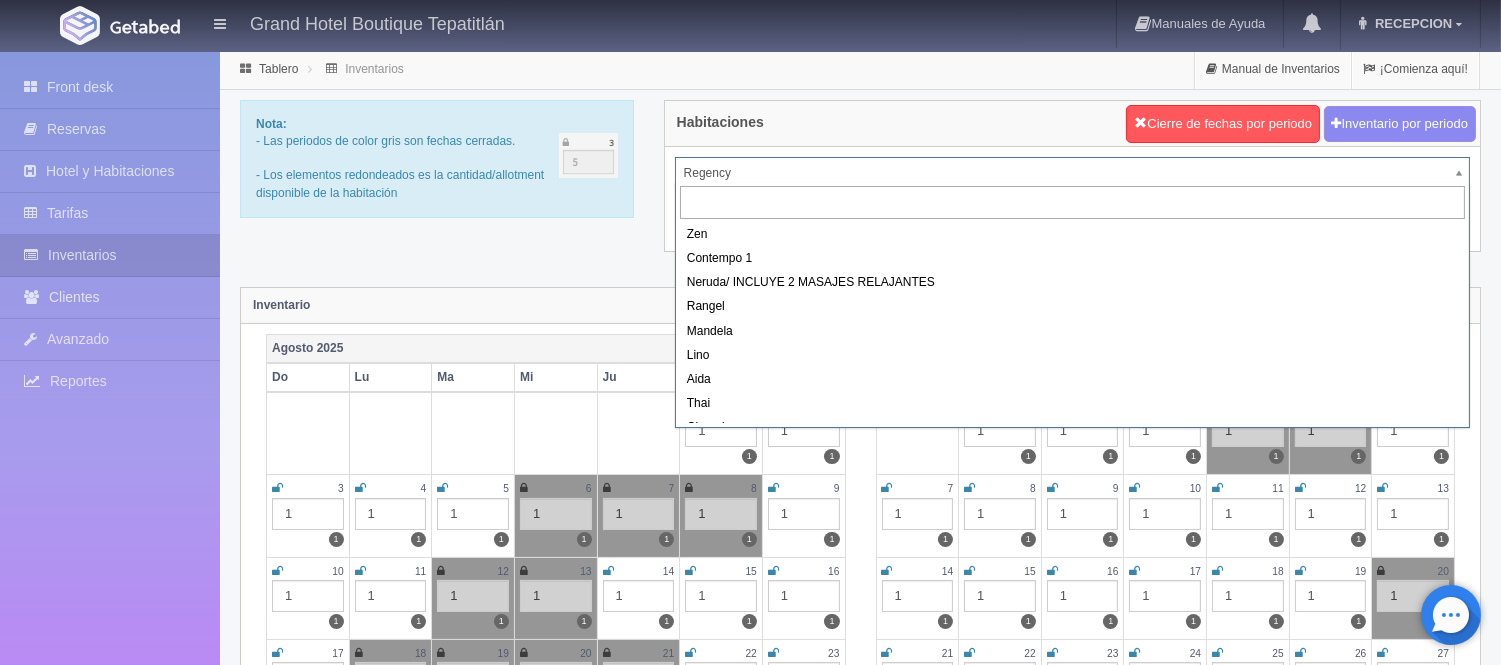 scroll, scrollTop: 111, scrollLeft: 0, axis: vertical 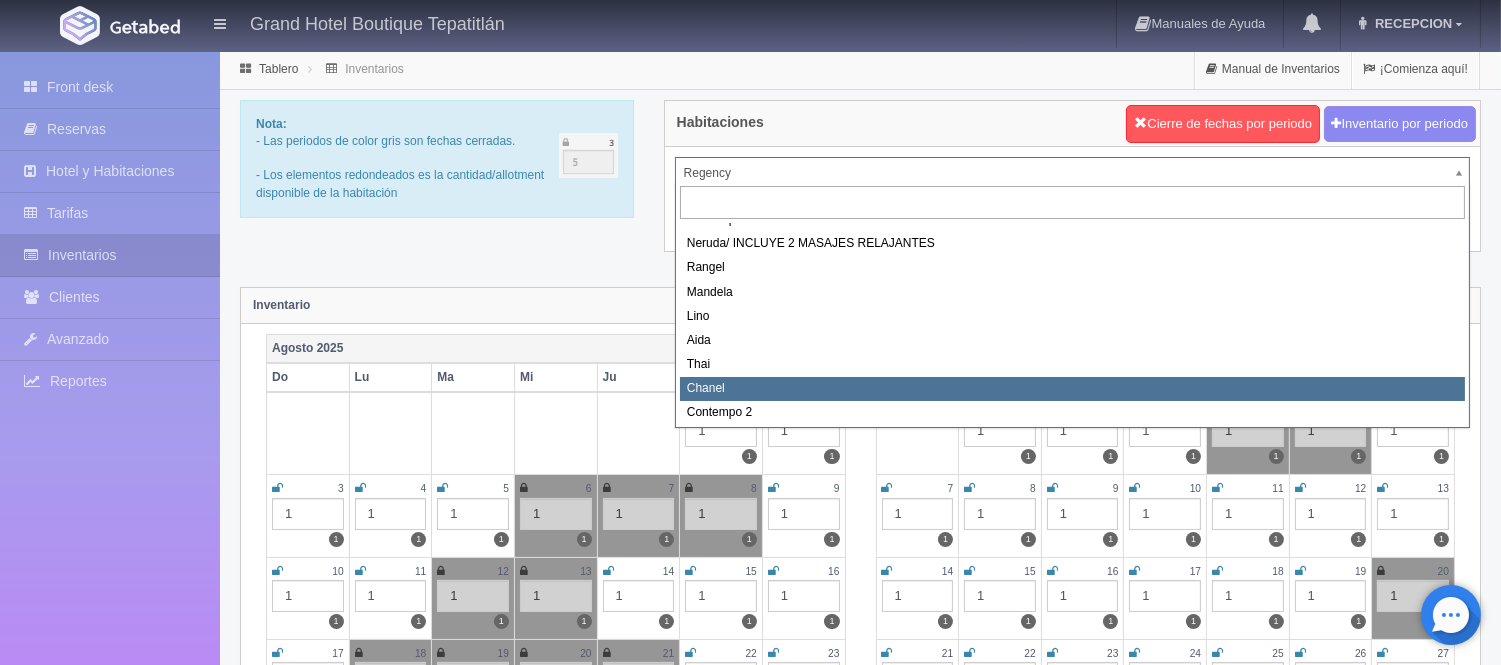 select on "728" 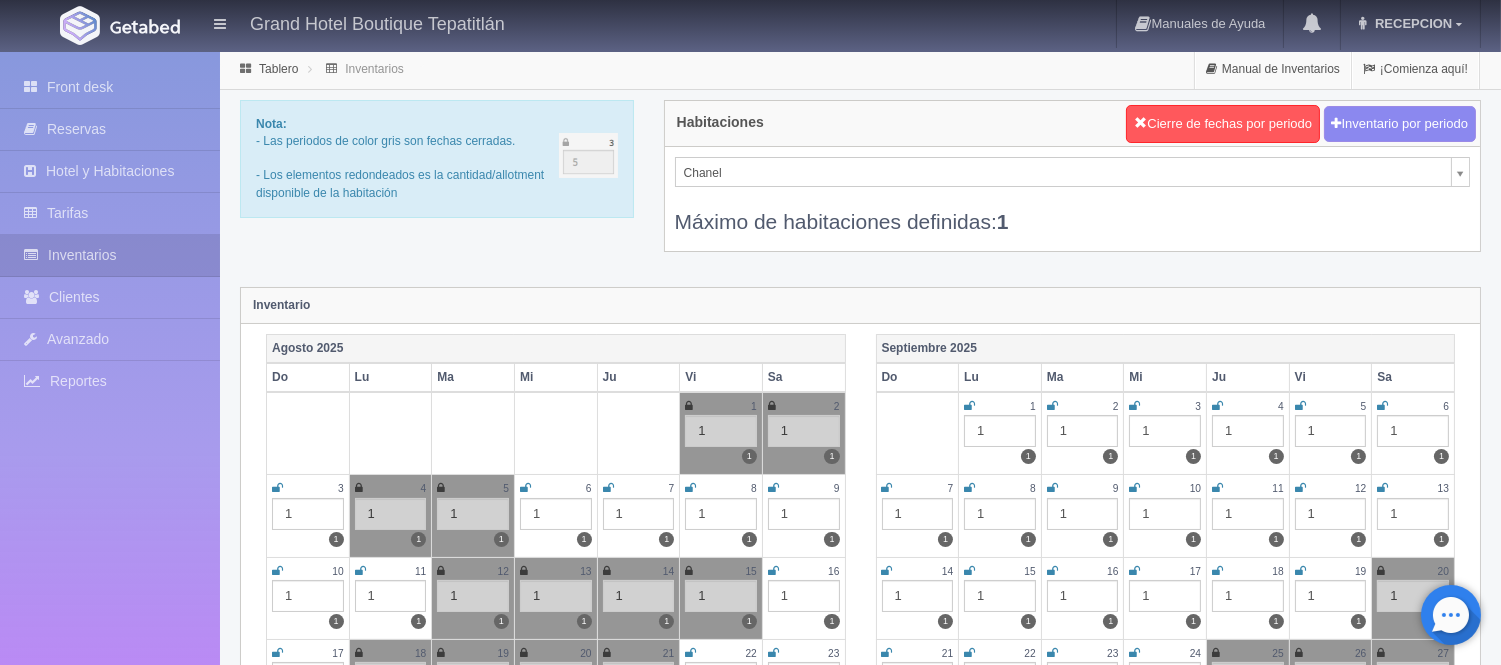 scroll, scrollTop: 111, scrollLeft: 0, axis: vertical 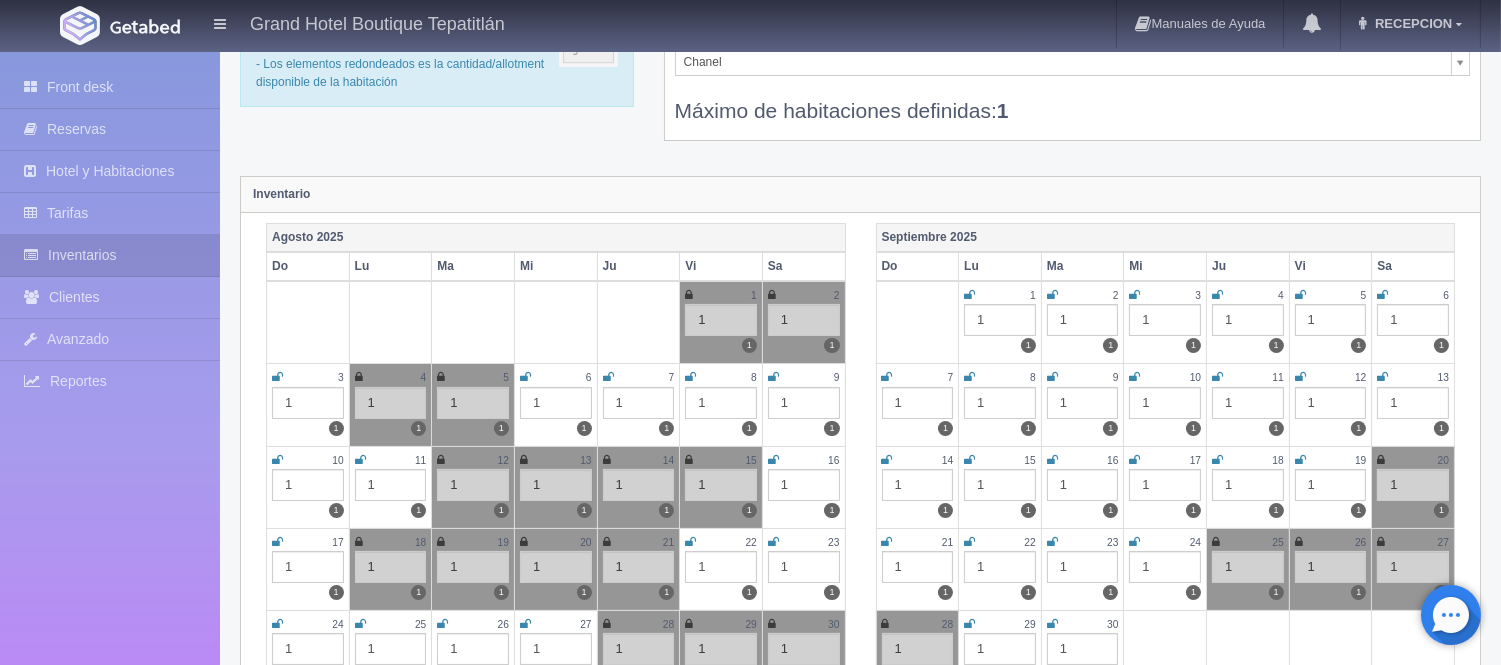 click at bounding box center [1217, 295] 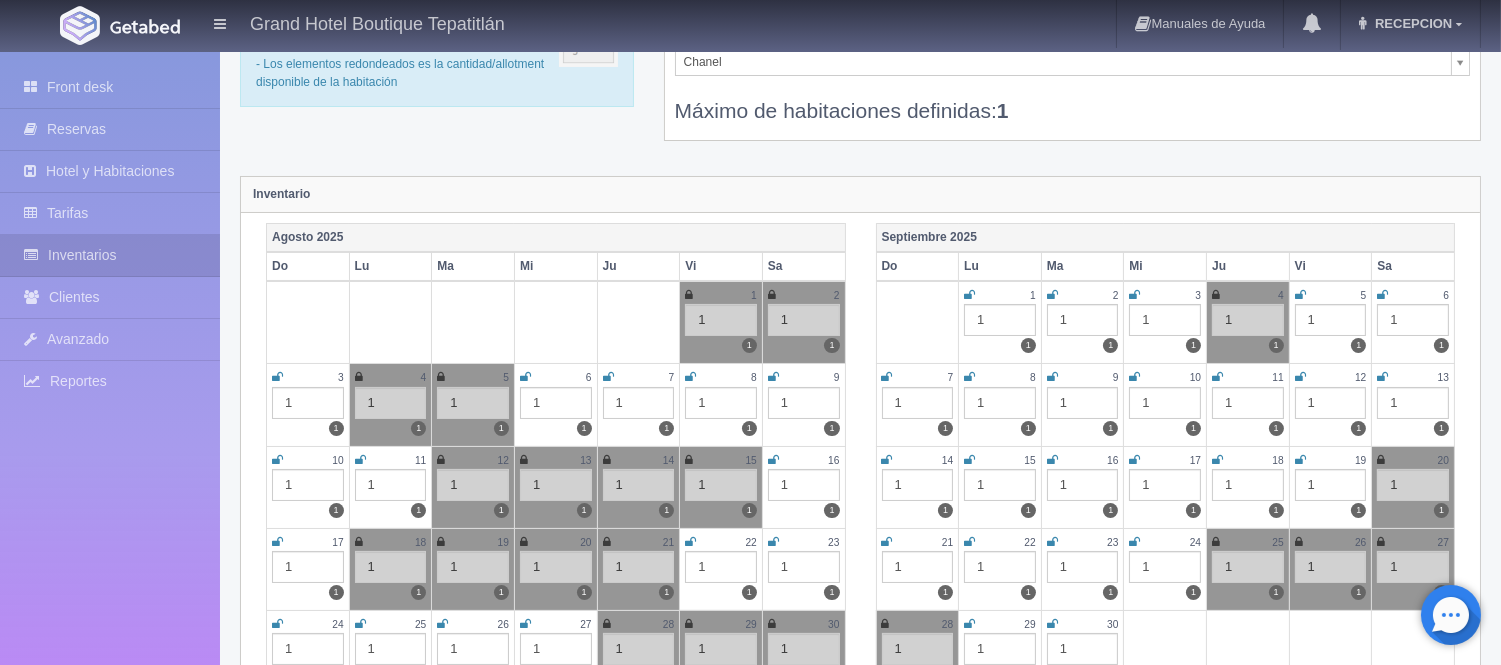 click at bounding box center (1300, 295) 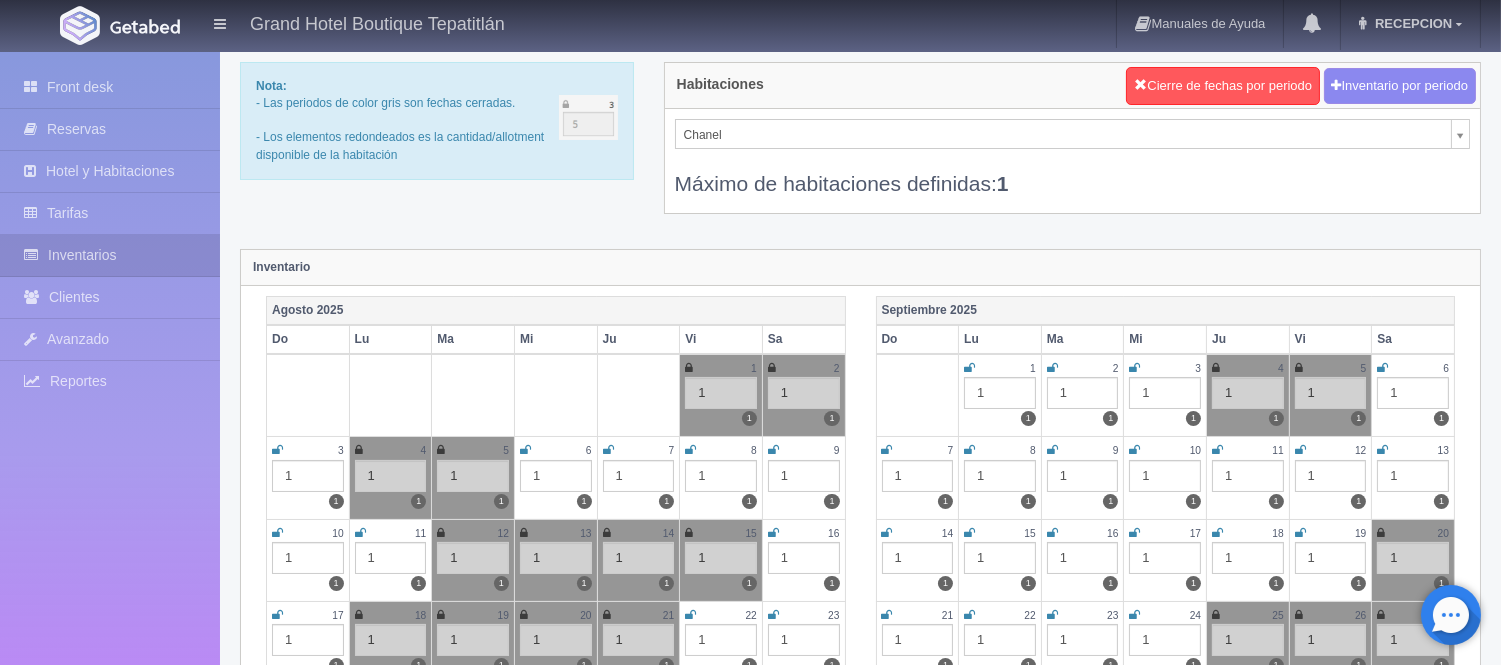 scroll, scrollTop: 0, scrollLeft: 0, axis: both 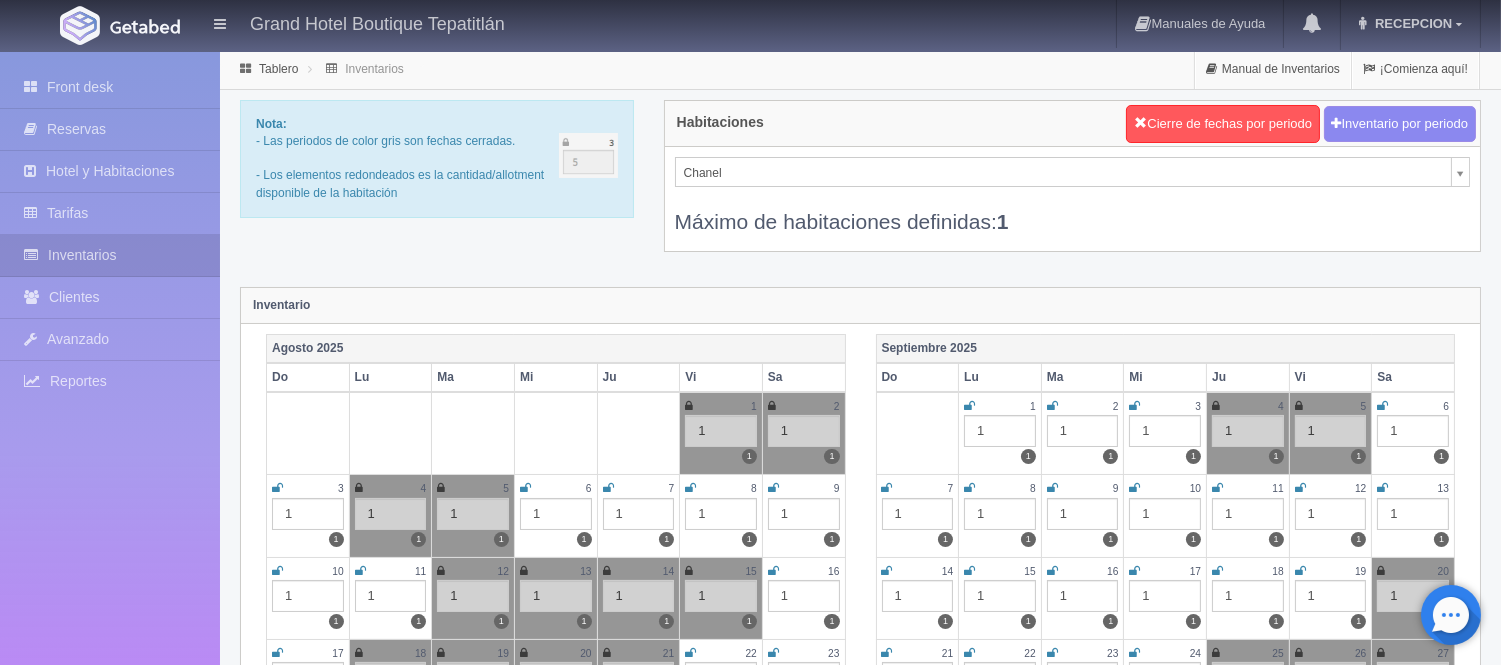 click on "Grand Hotel Boutique Tepatitlán
Manuales de Ayuda
Actualizaciones recientes
RECEPCION
Mi Perfil
Salir / Log Out
Procesando...
Front desk
Reservas
Hotel y Habitaciones
Tarifas
Inventarios
Clientes
Avanzado
Configuración métodos de pago
Reportes" at bounding box center [750, 1772] 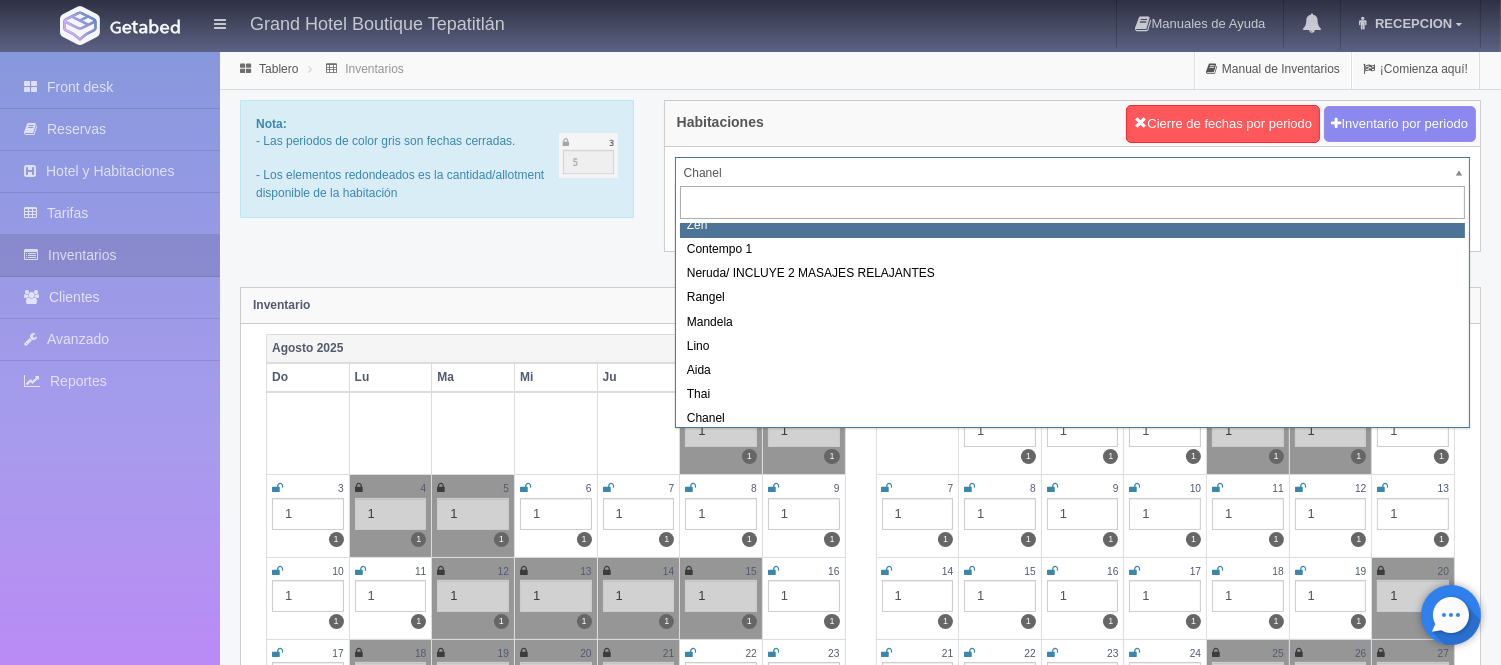 scroll, scrollTop: 72, scrollLeft: 0, axis: vertical 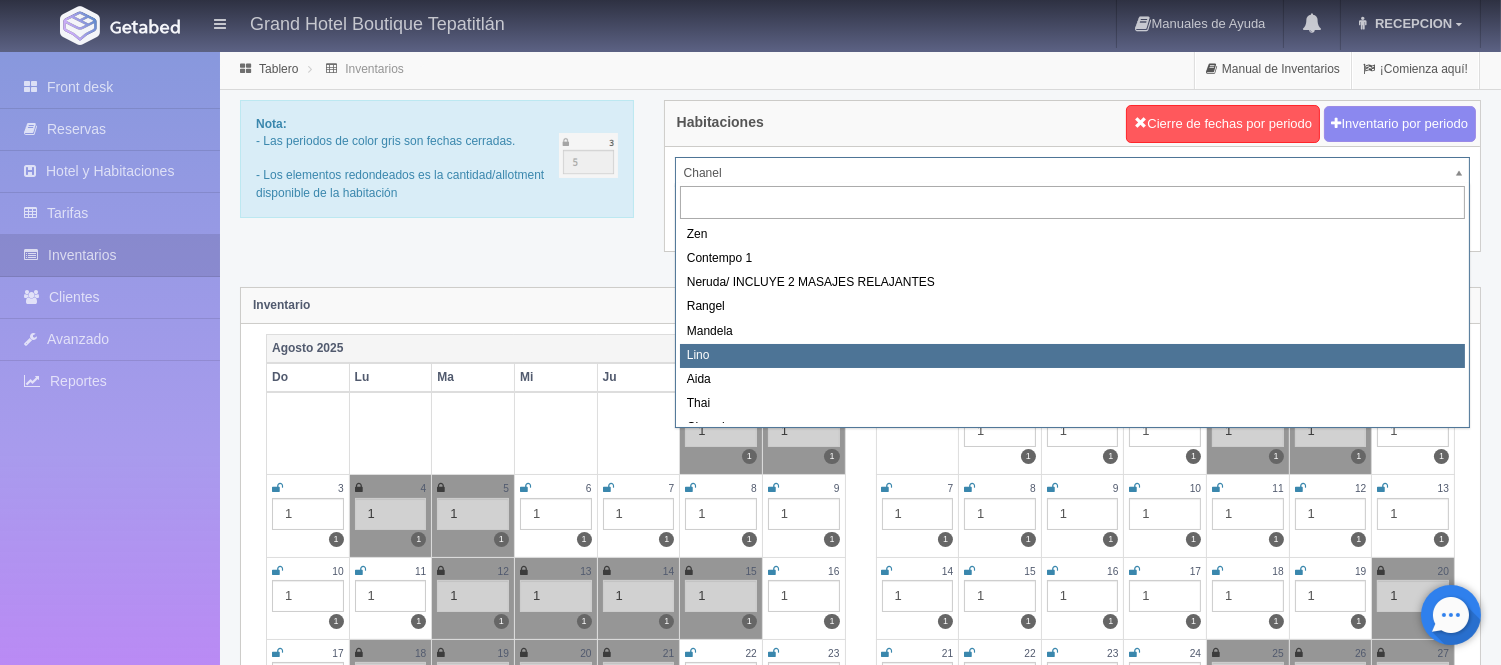 select on "725" 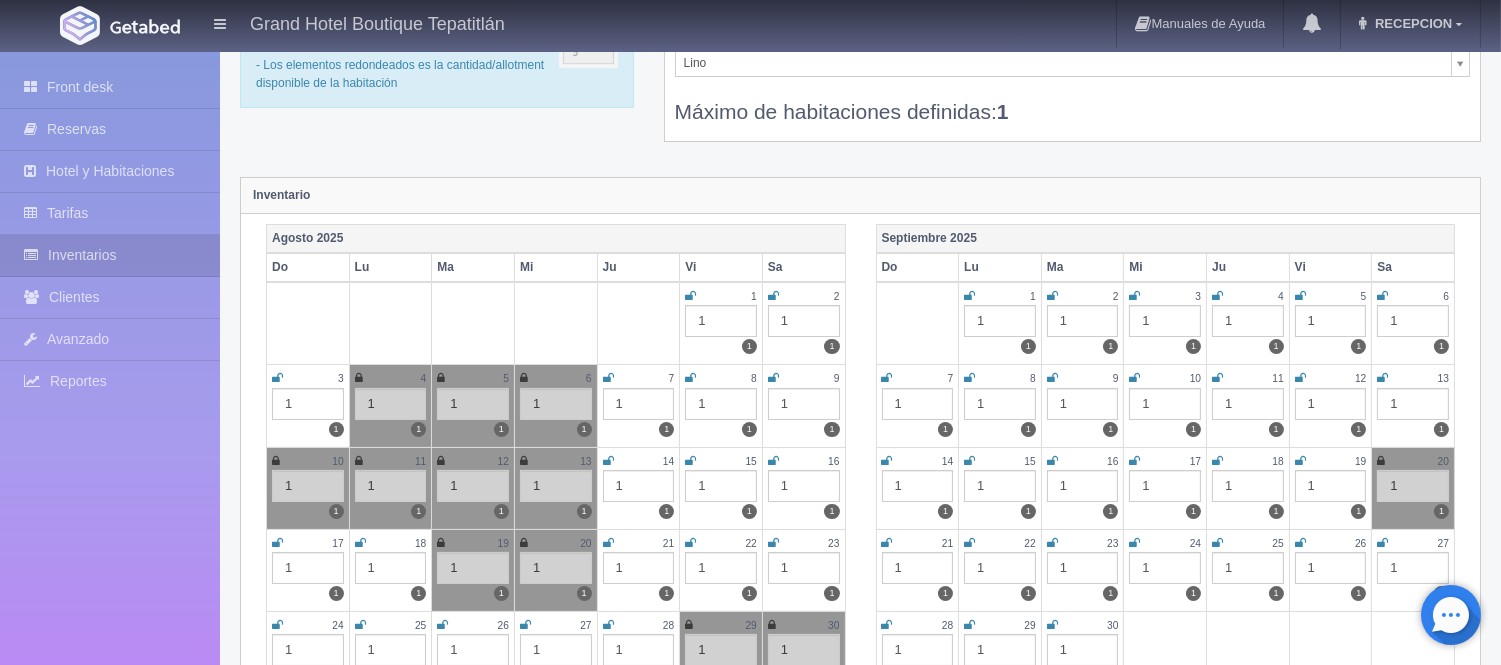 scroll, scrollTop: 111, scrollLeft: 0, axis: vertical 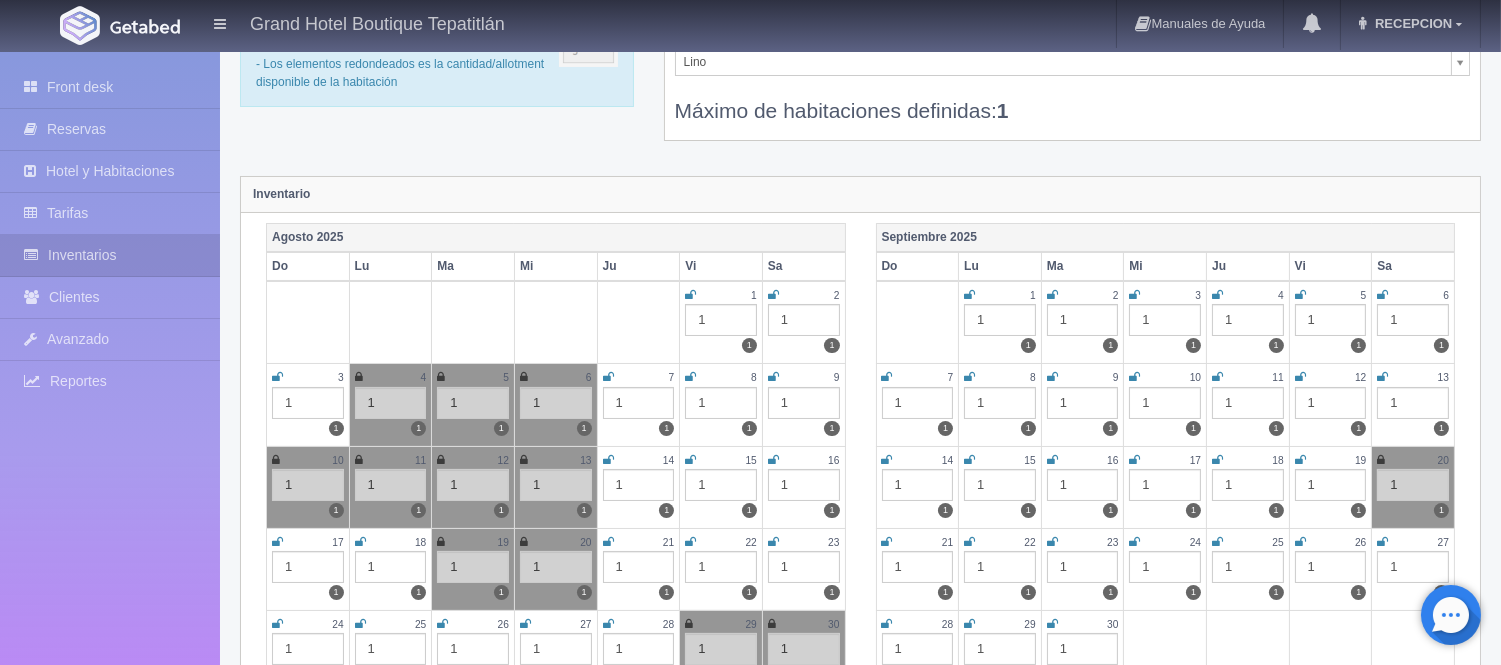 click at bounding box center (1217, 295) 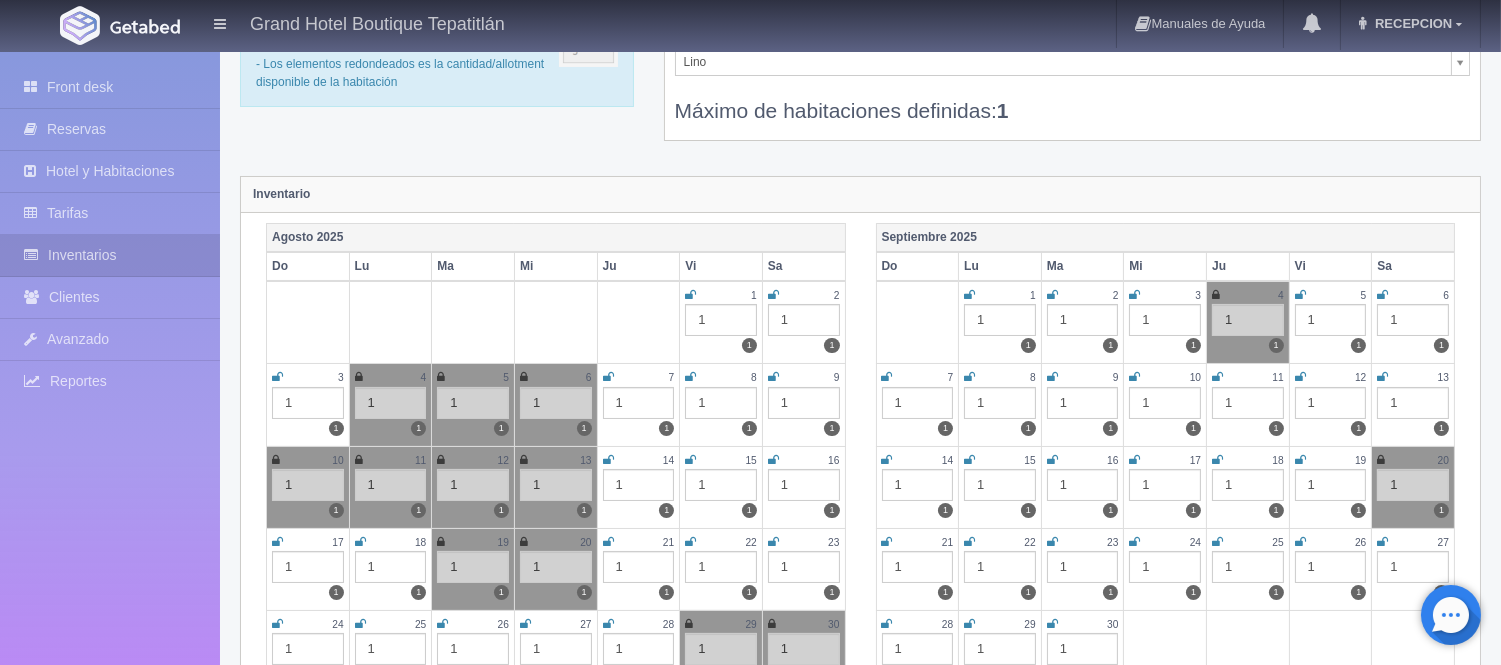 click at bounding box center (1300, 295) 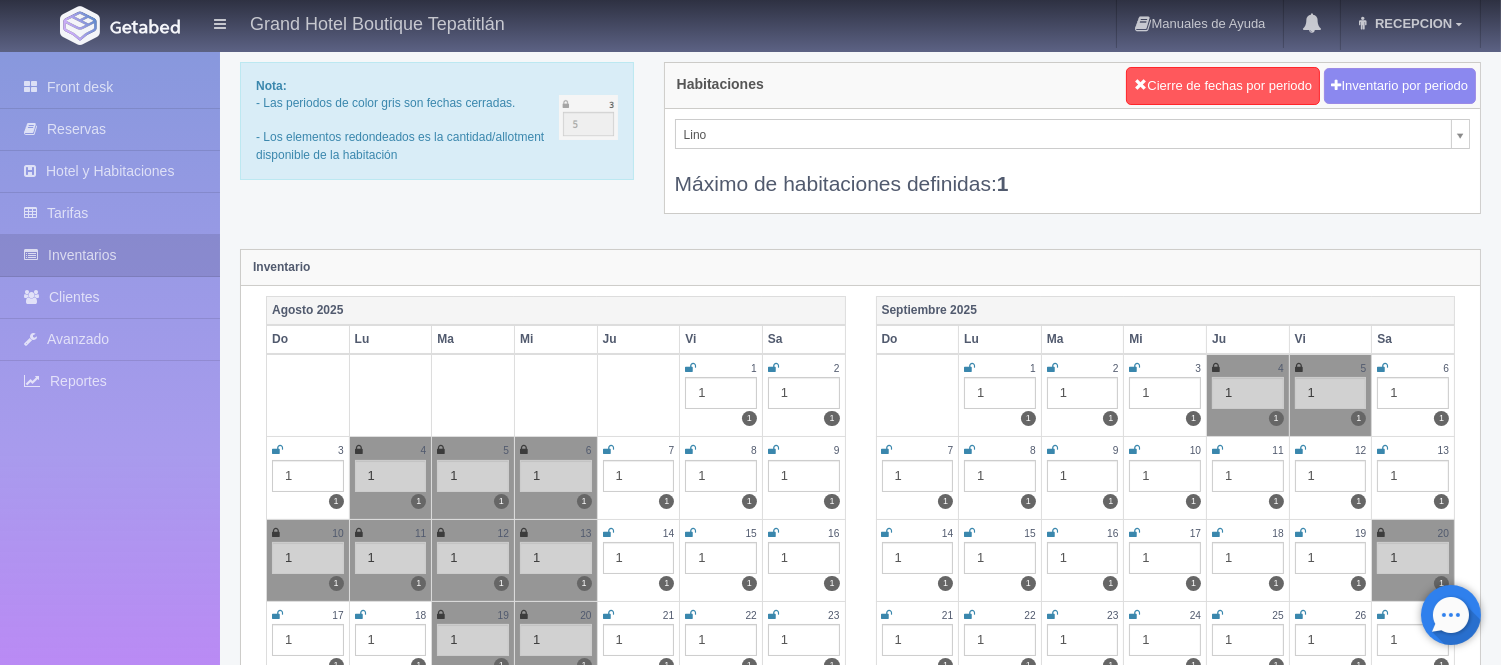 scroll, scrollTop: 0, scrollLeft: 0, axis: both 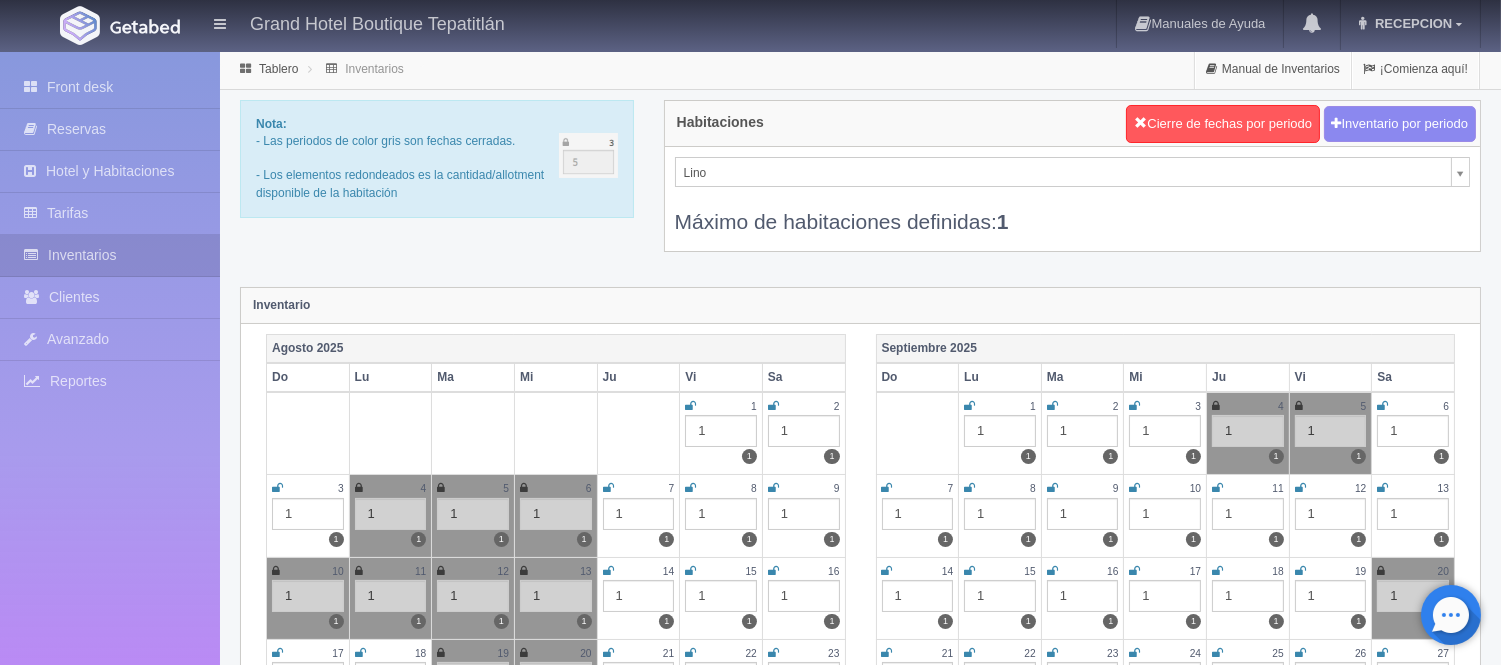 click on "Grand Hotel Boutique Tepatitlán
Manuales de Ayuda
Actualizaciones recientes
RECEPCION
Mi Perfil
Salir / Log Out
Procesando...
Front desk
Reservas
Hotel y Habitaciones
Tarifas
Inventarios
Clientes
Avanzado
Configuración métodos de pago
Reportes" at bounding box center (750, 1772) 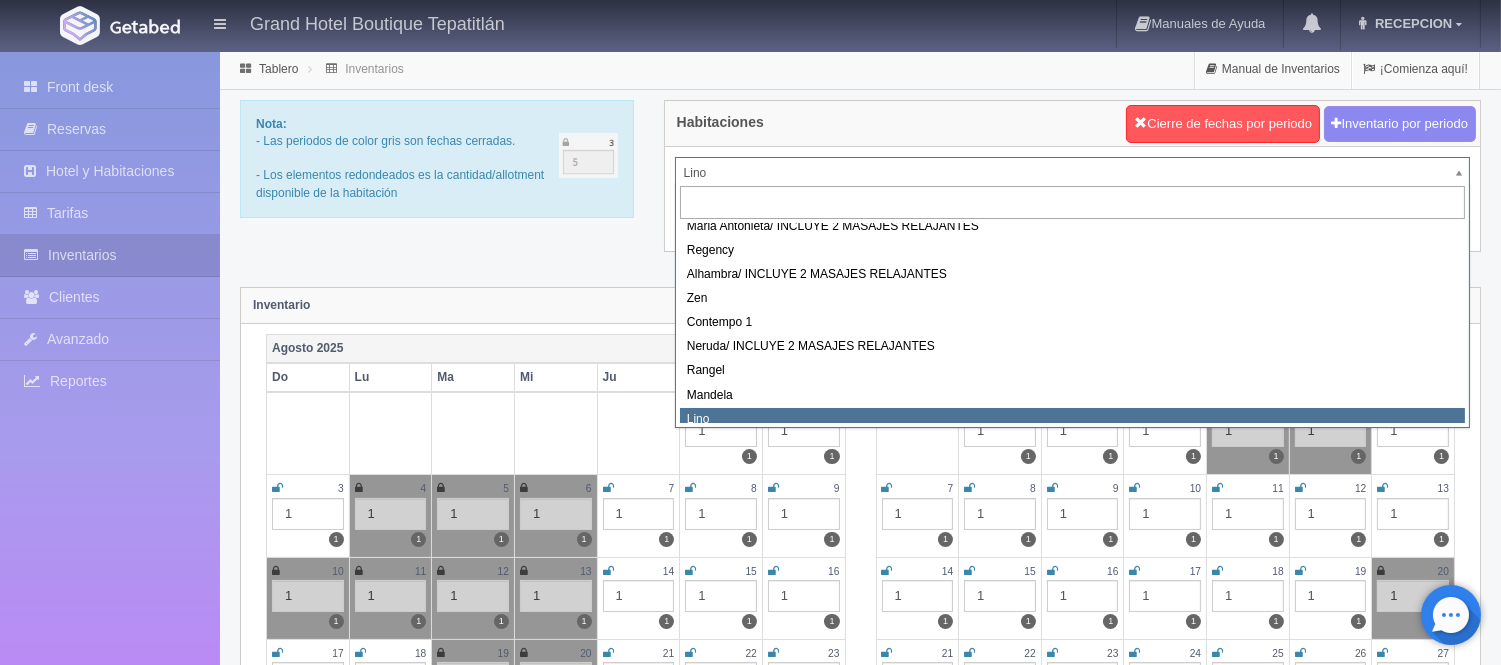 scroll, scrollTop: 0, scrollLeft: 0, axis: both 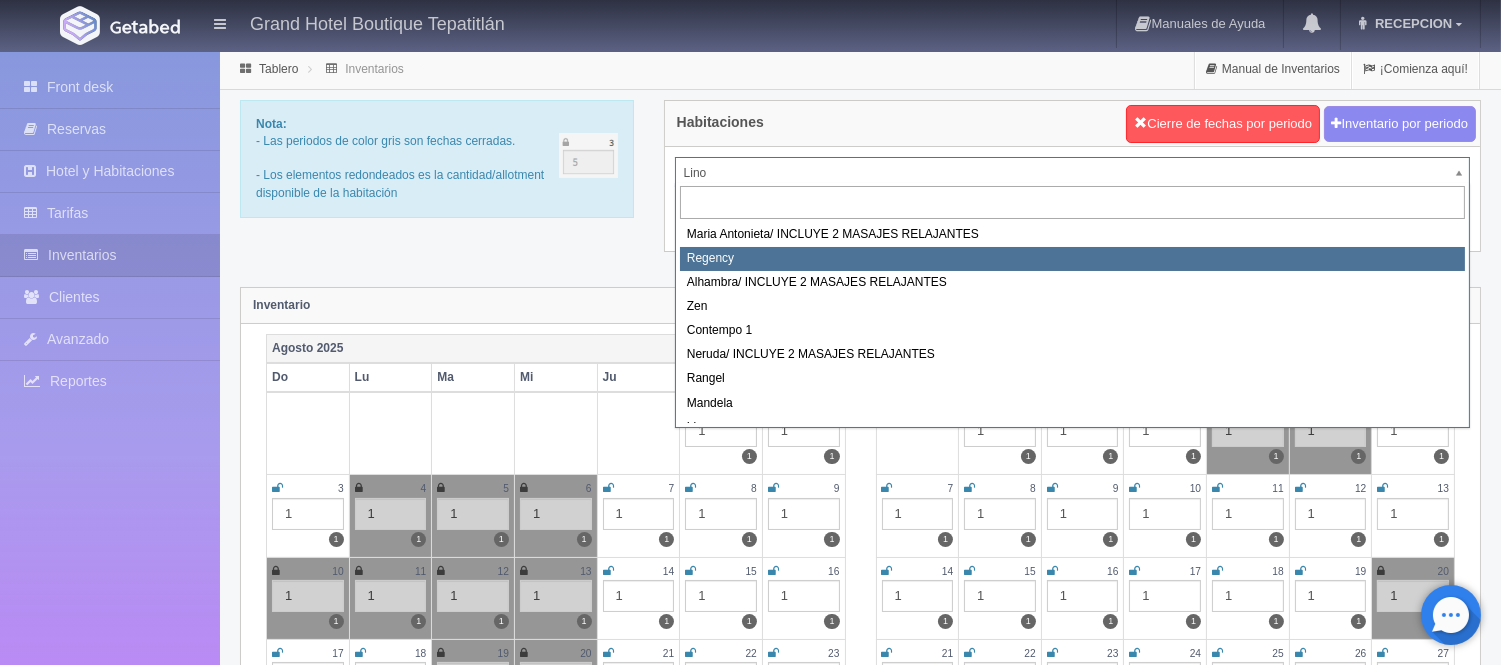 select on "718" 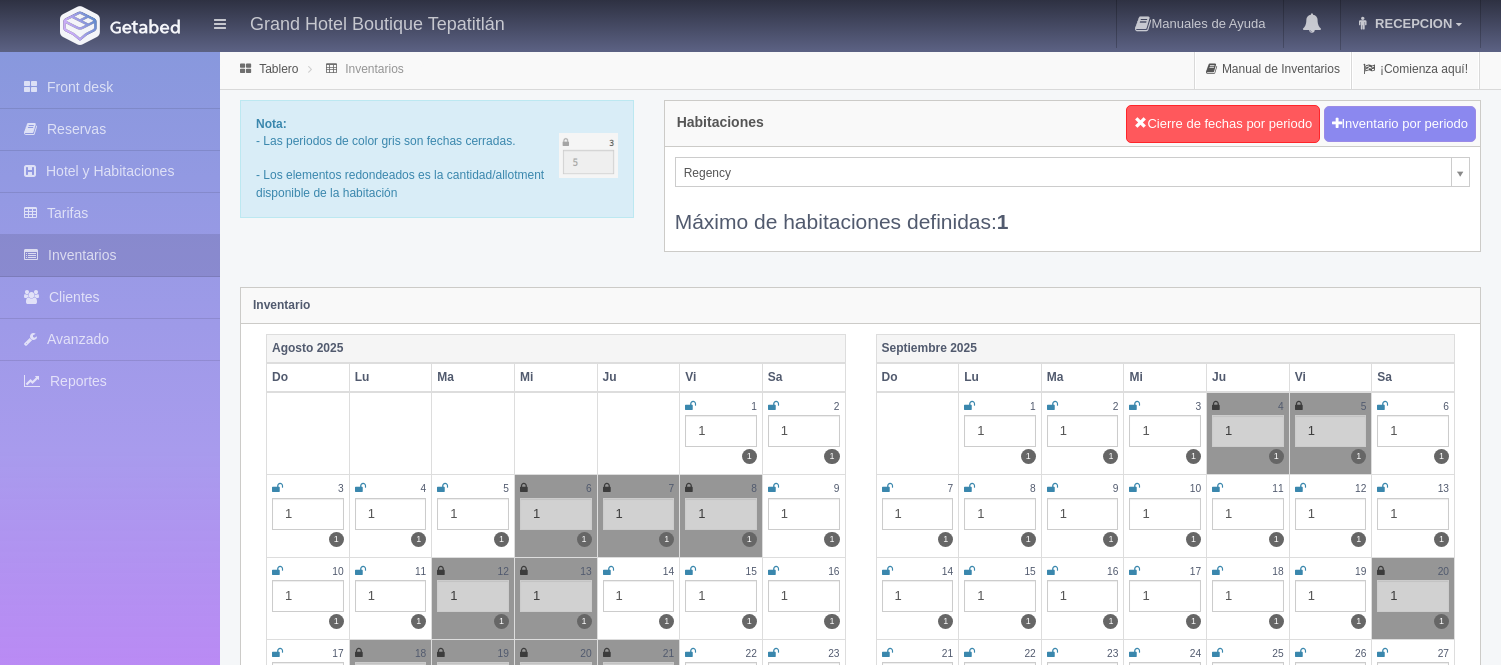 scroll, scrollTop: 0, scrollLeft: 0, axis: both 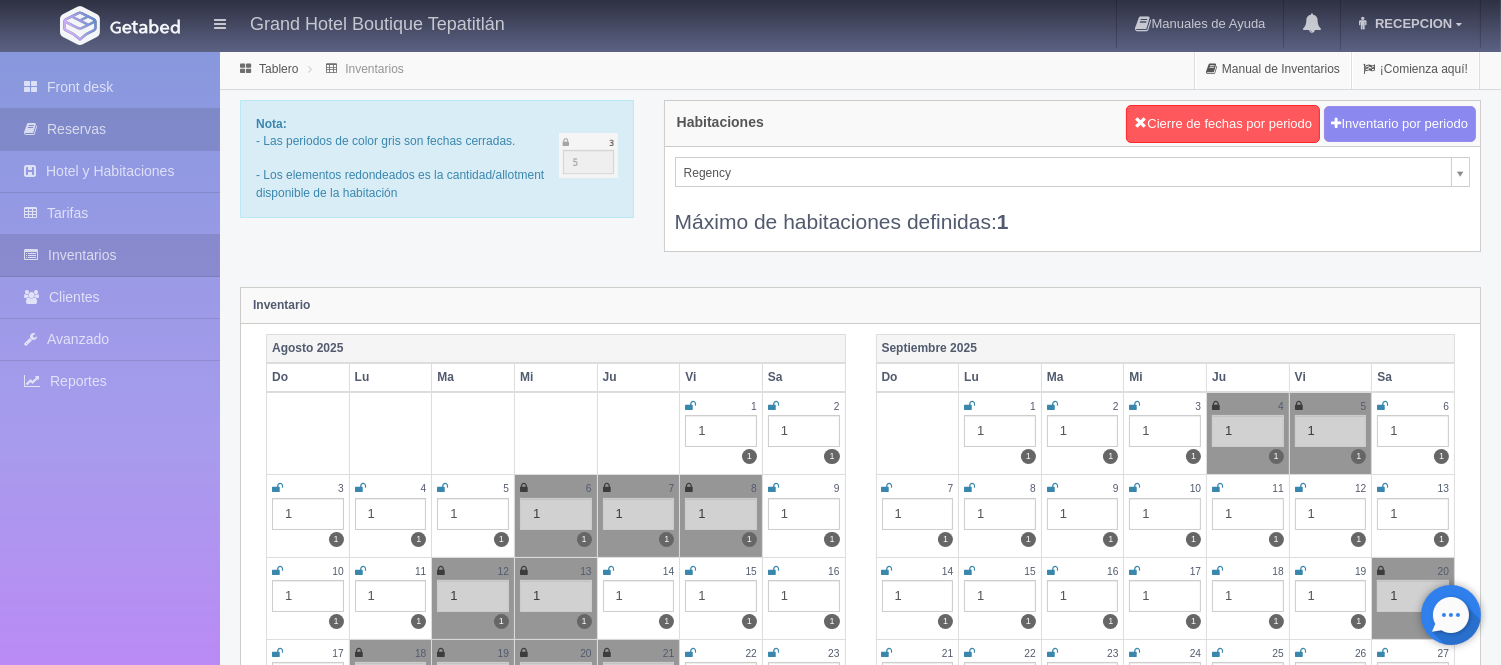 click on "Reservas" at bounding box center (110, 129) 